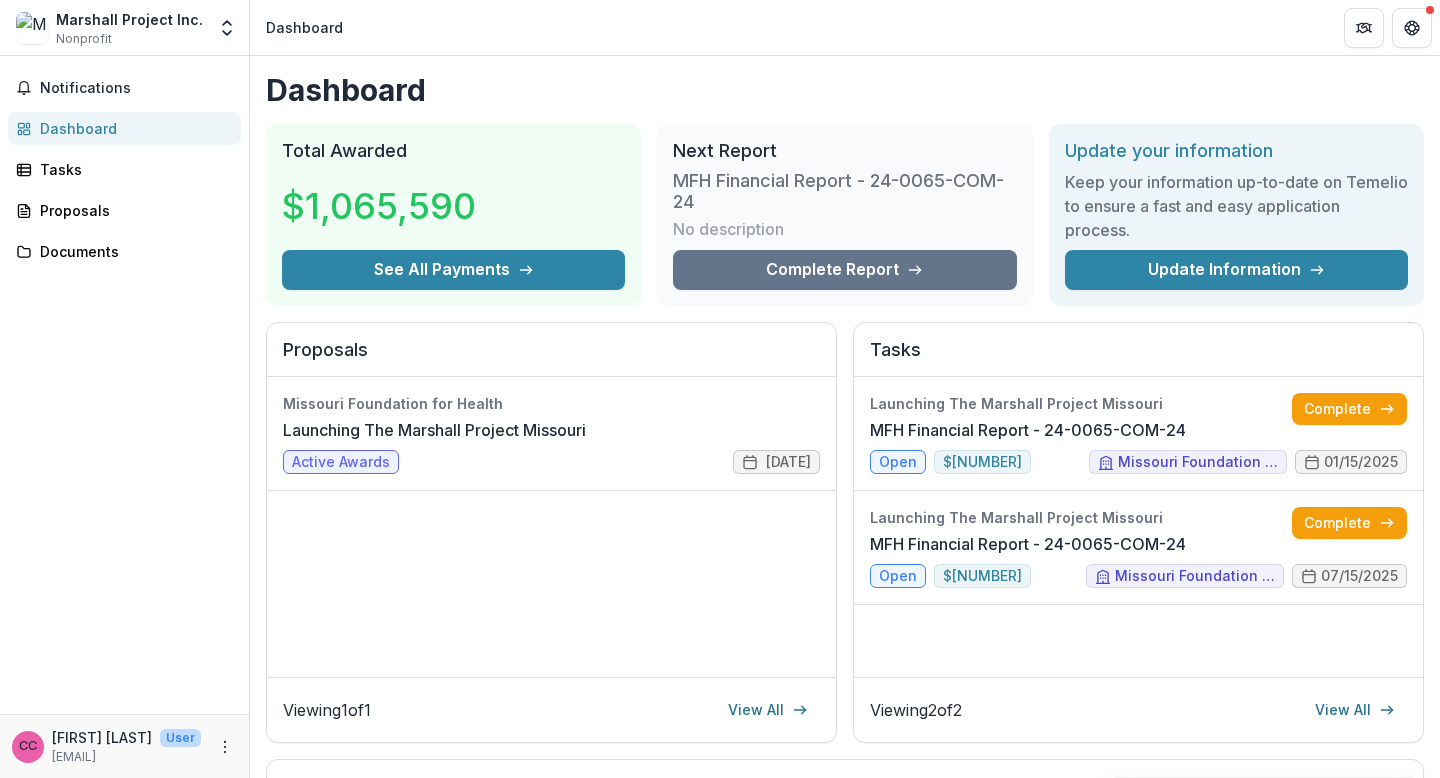 scroll, scrollTop: 0, scrollLeft: 0, axis: both 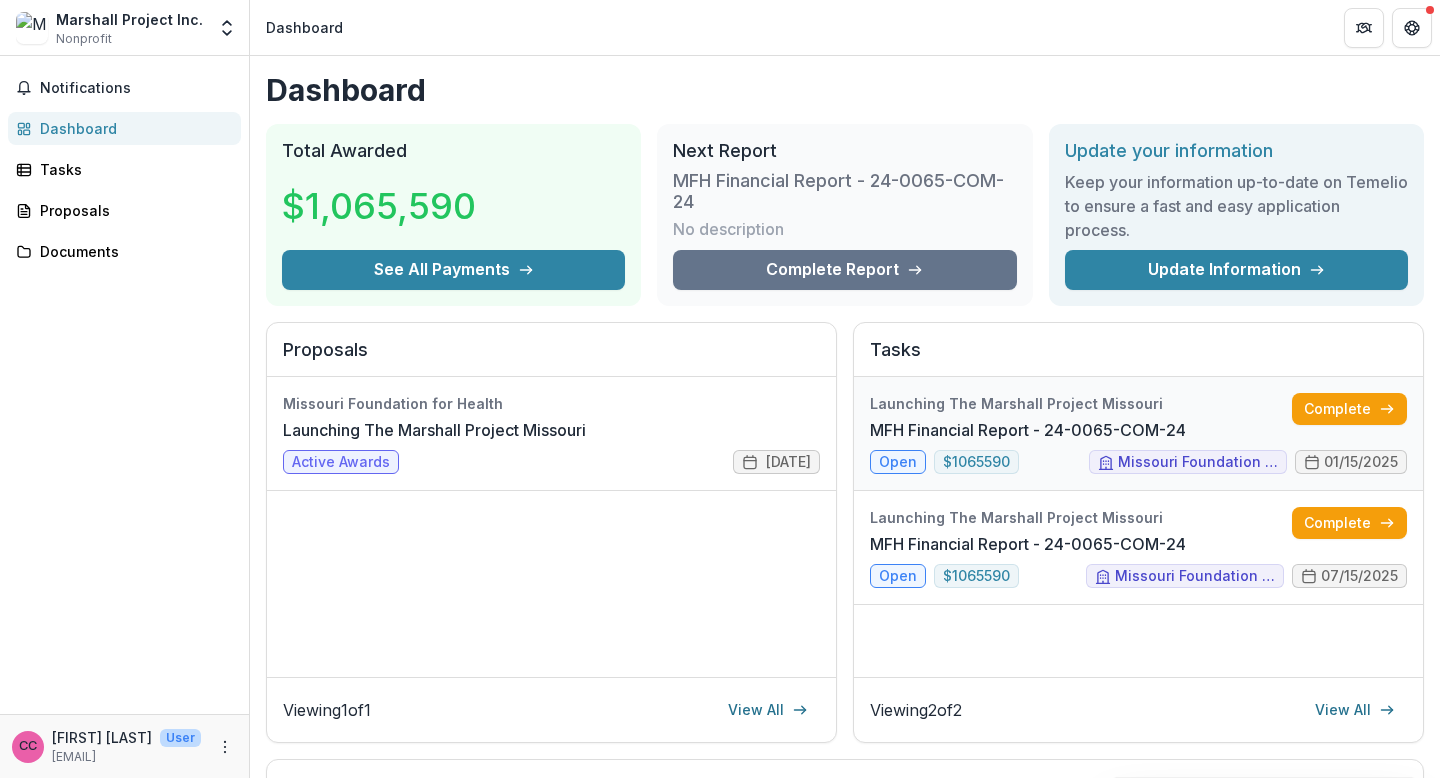 click on "MFH Financial Report - 24-0065-COM-24" at bounding box center (1028, 430) 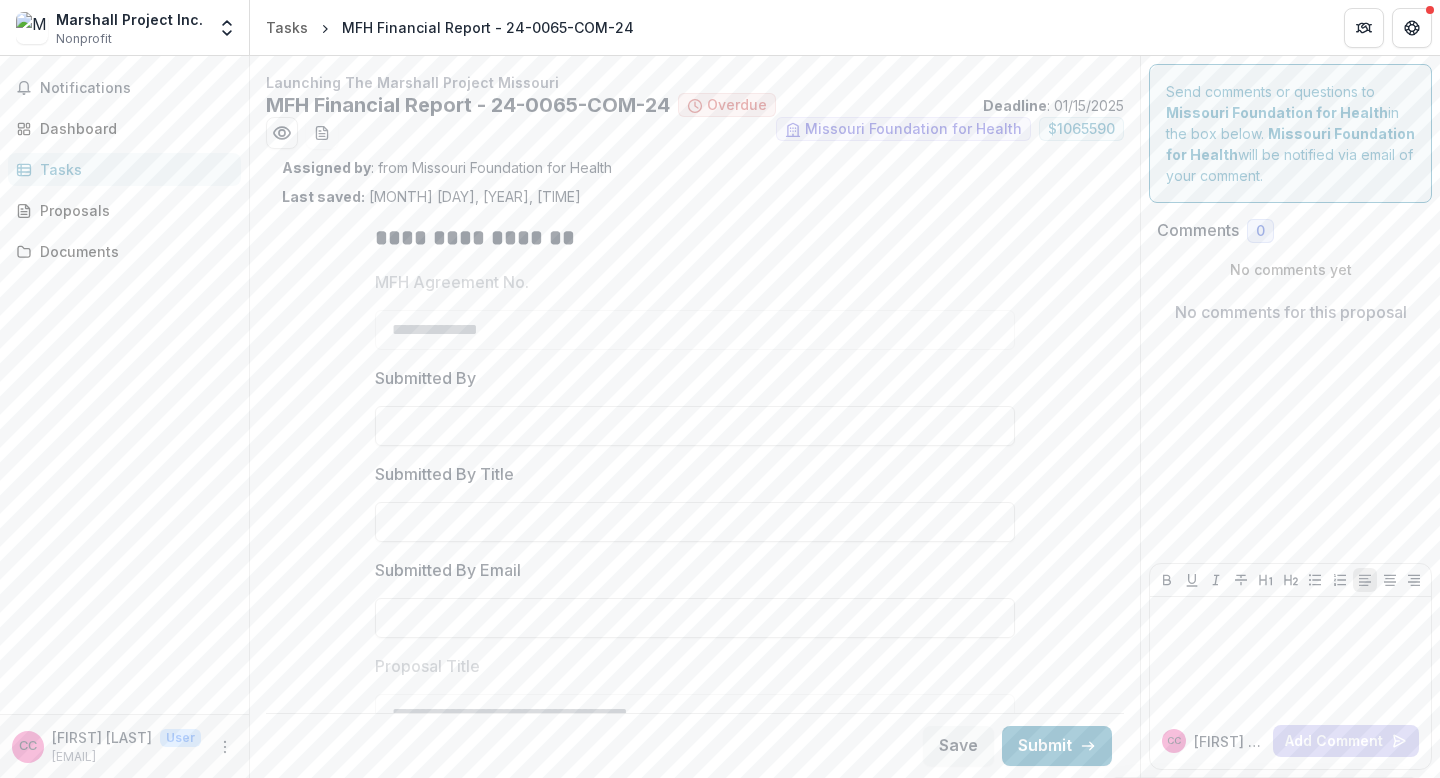 type on "**********" 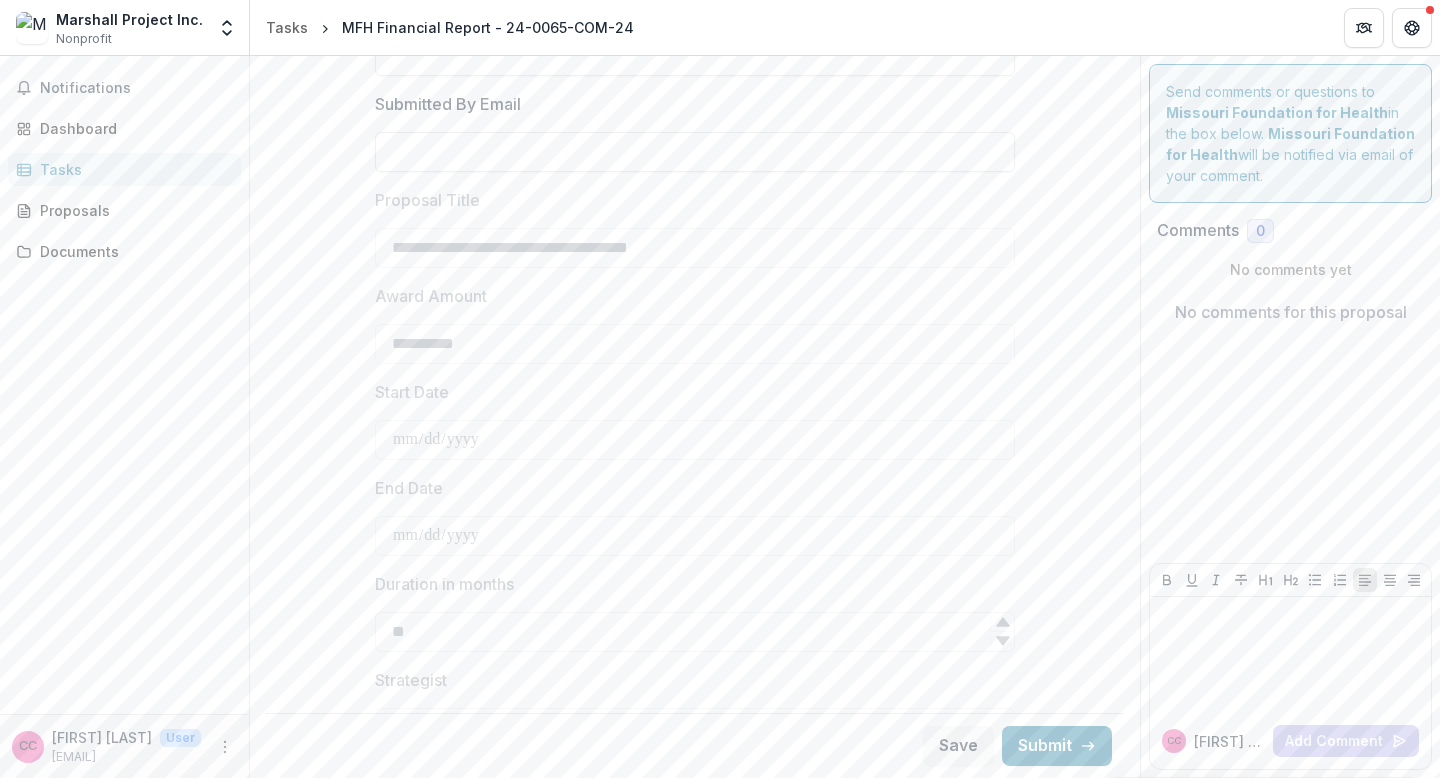 scroll, scrollTop: 0, scrollLeft: 0, axis: both 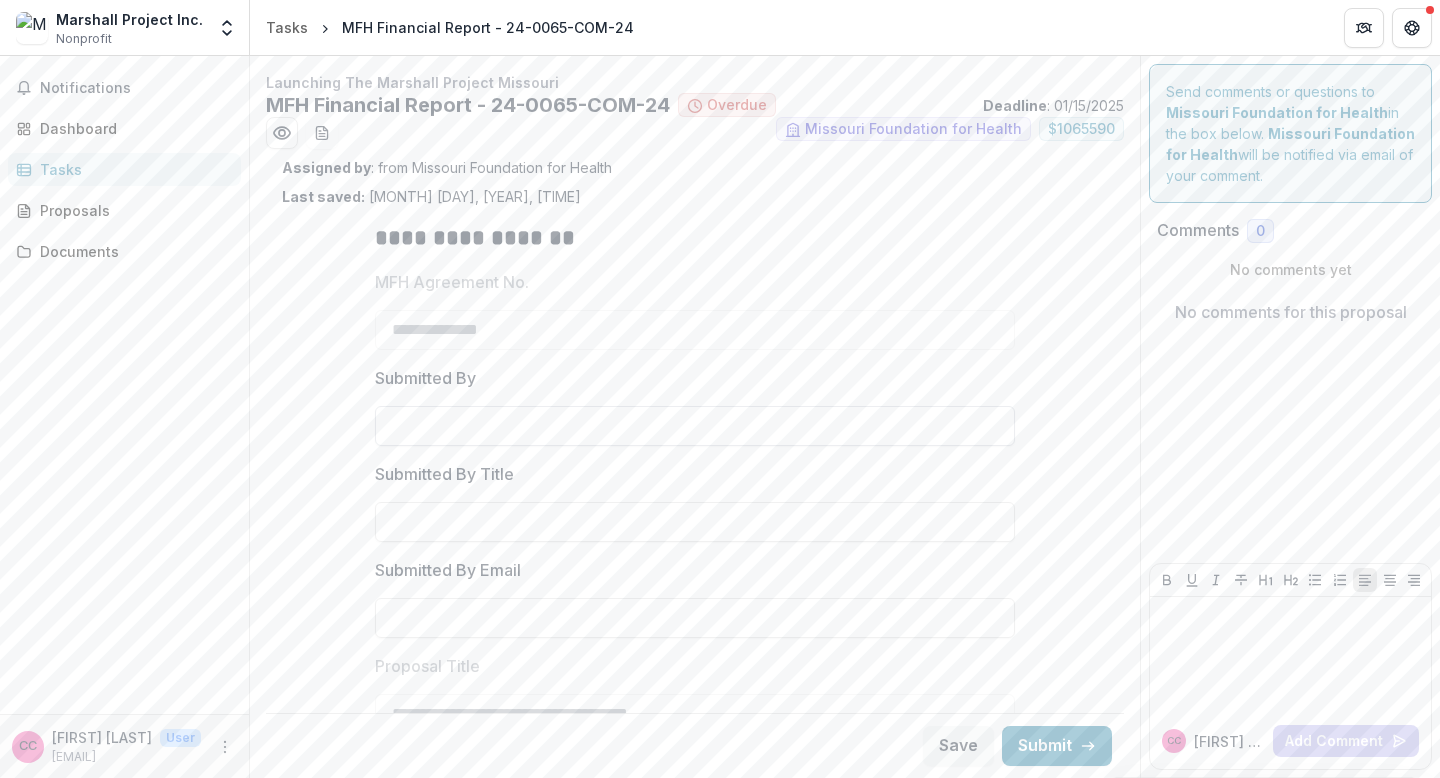 click on "Submitted By" at bounding box center (695, 426) 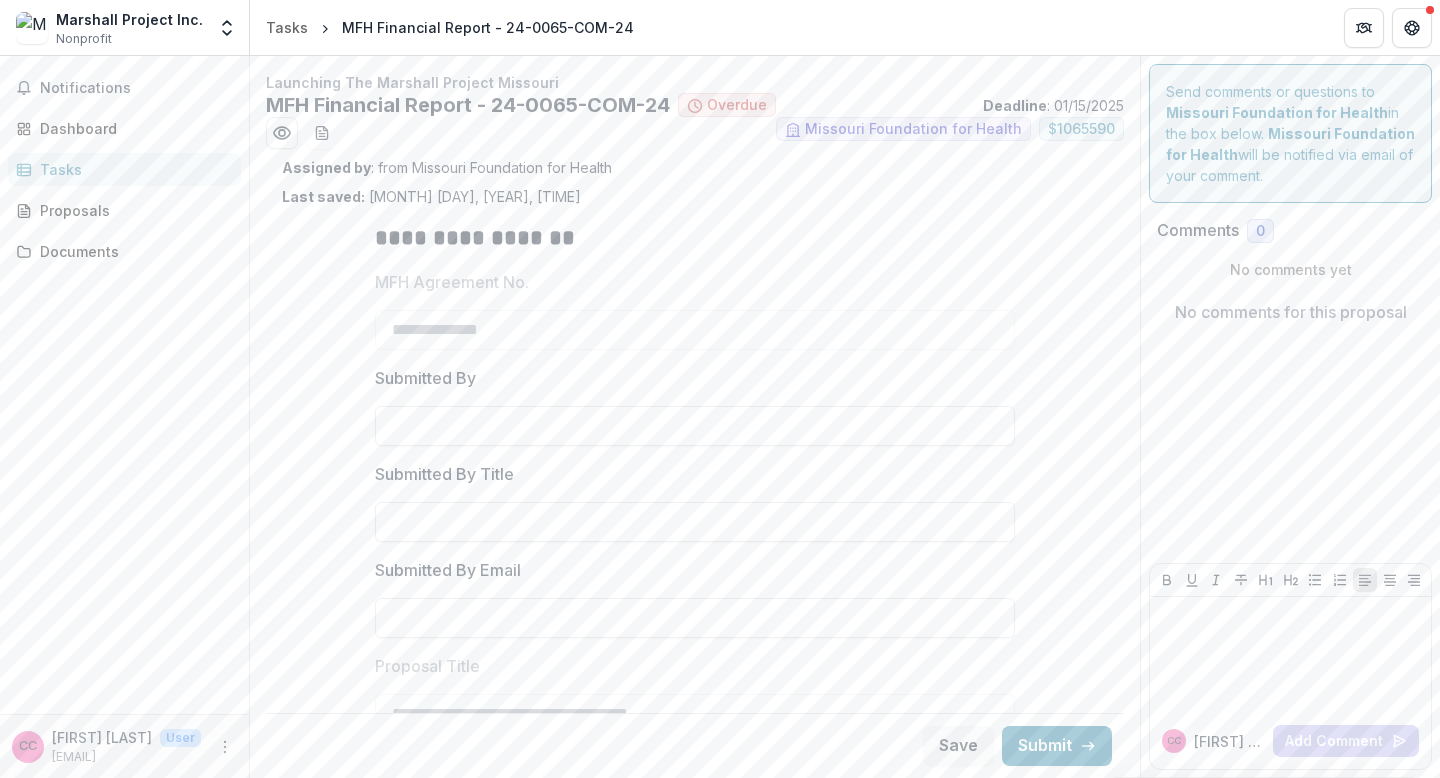 type on "**********" 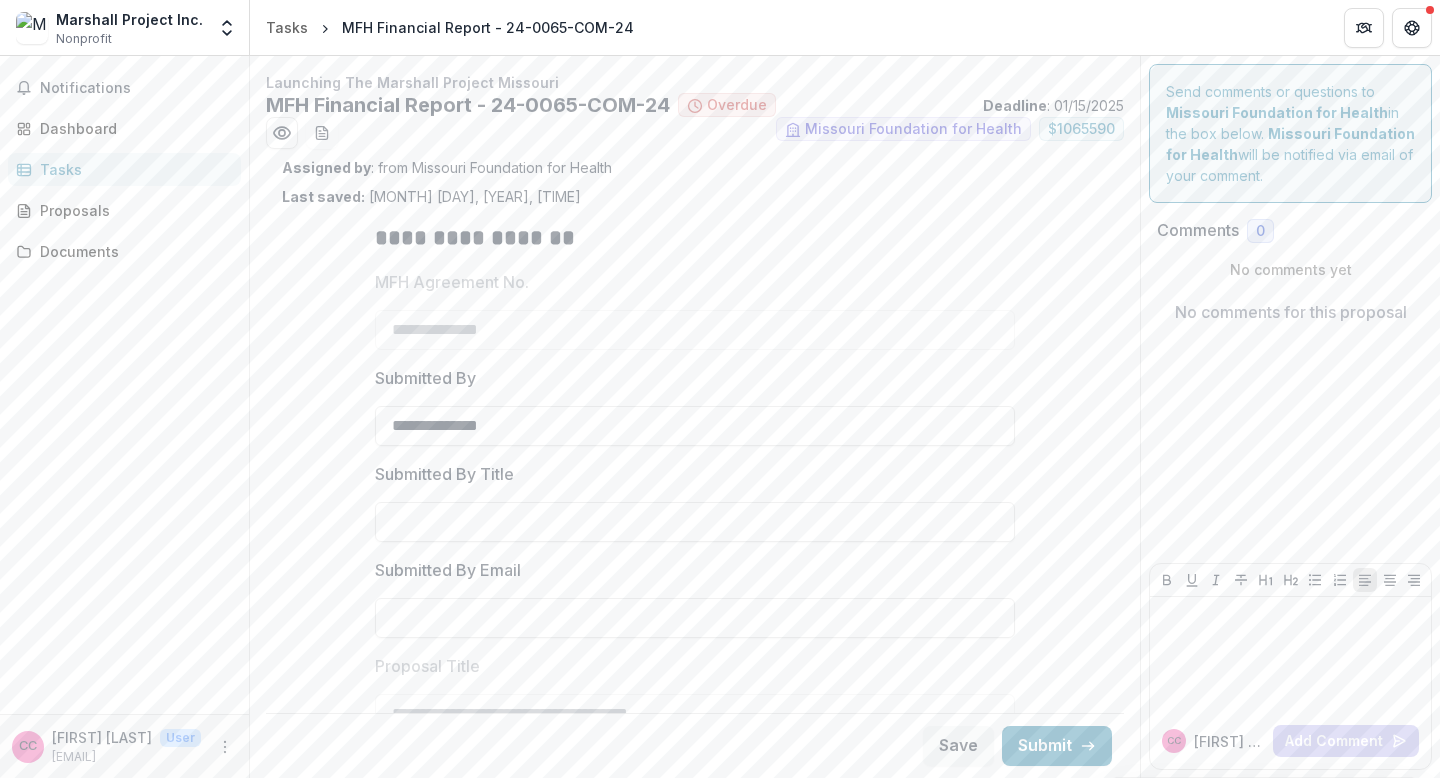 type on "**********" 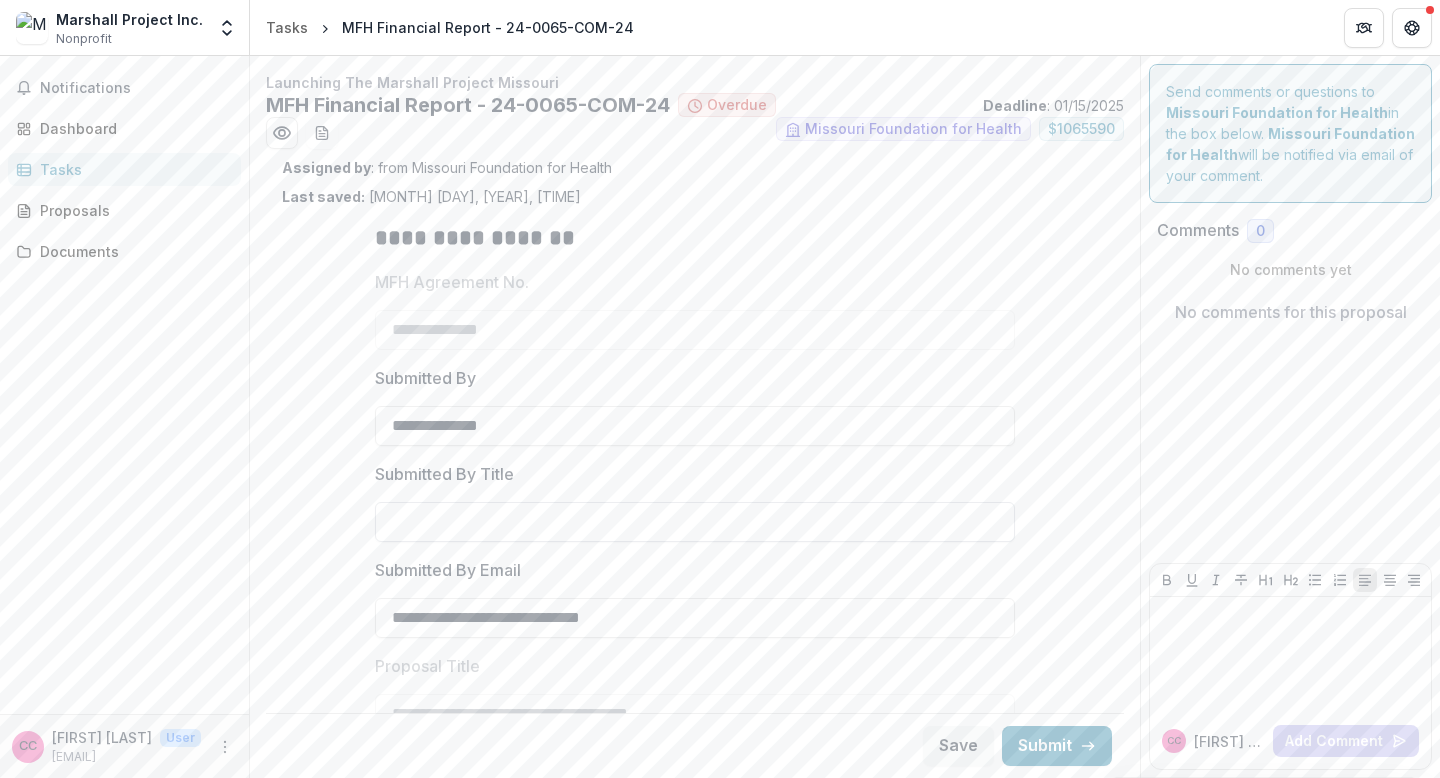 click on "Submitted By Title" at bounding box center (695, 522) 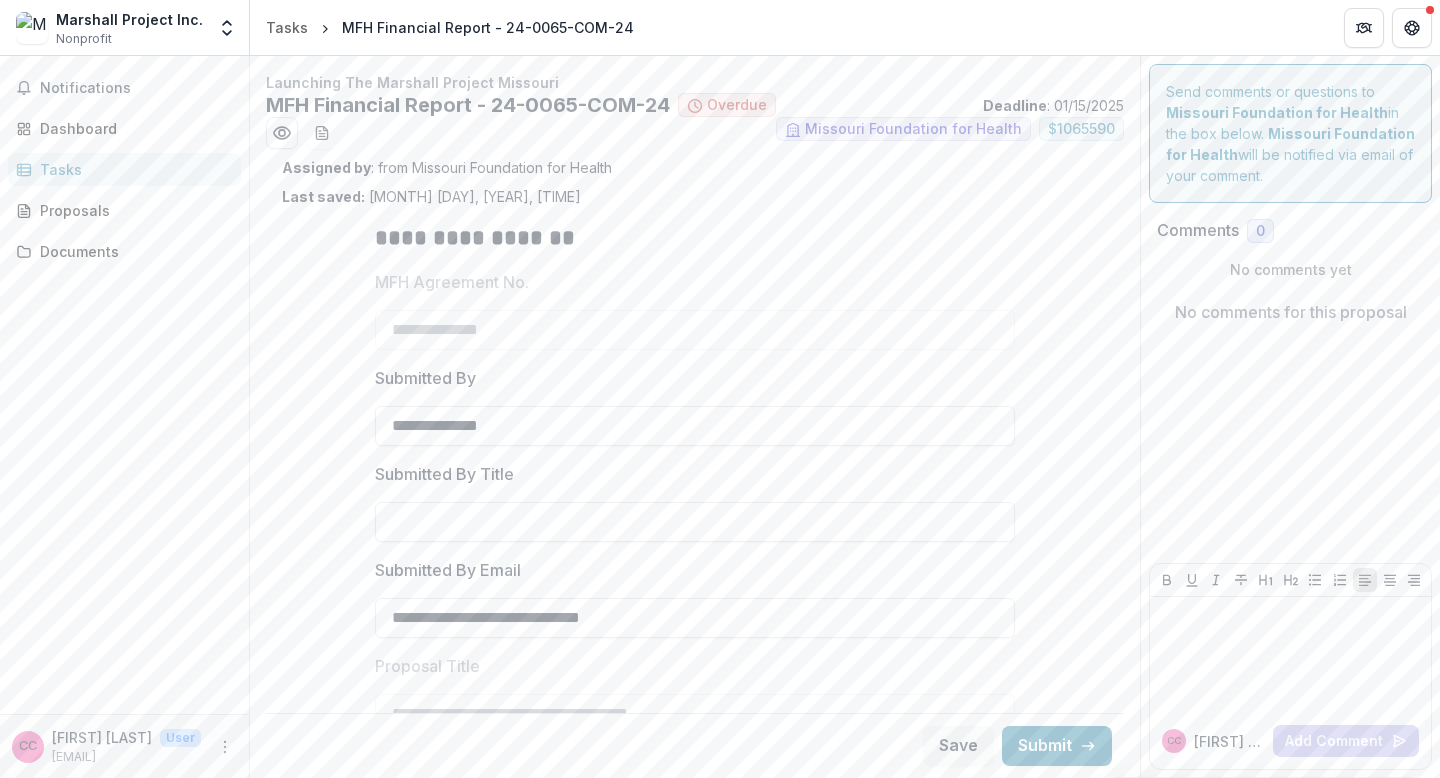 type on "**********" 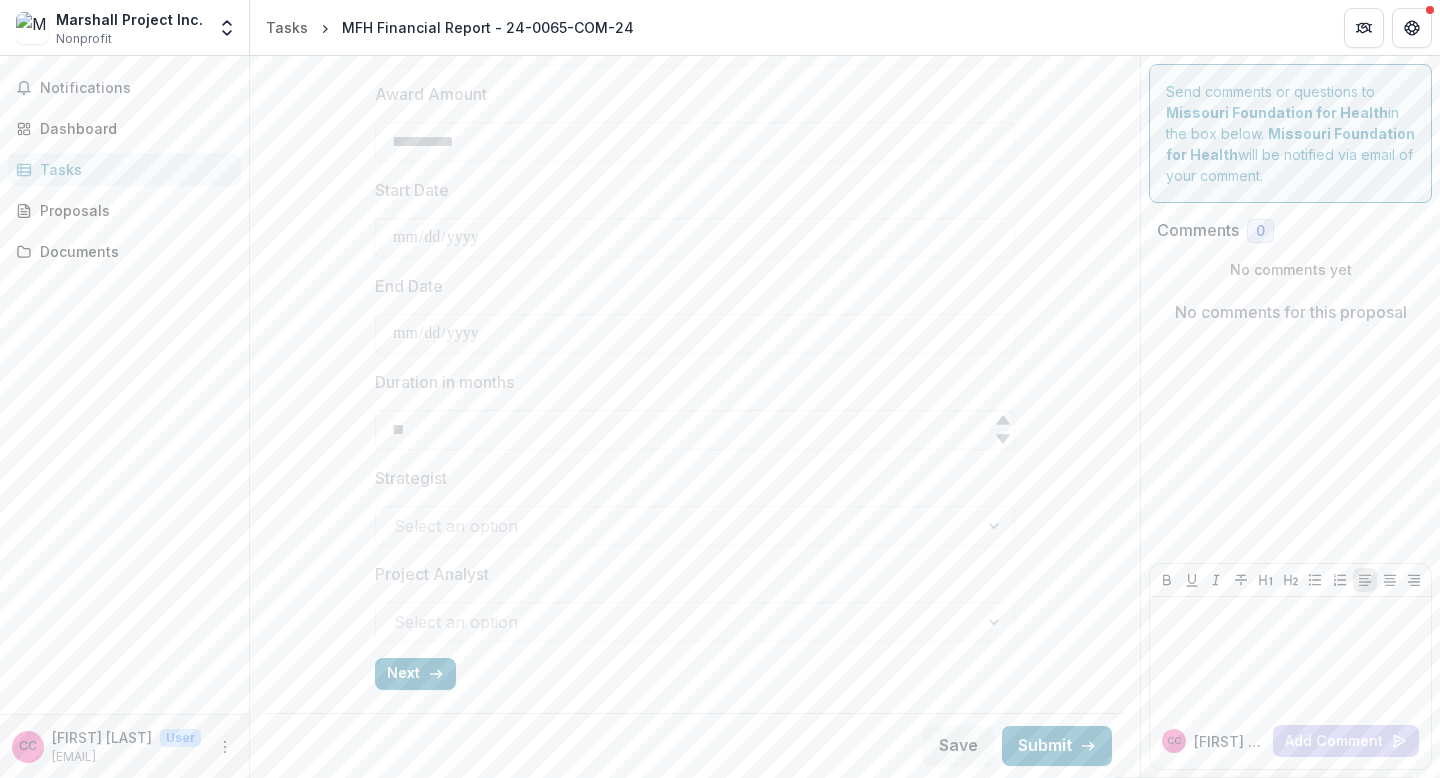 scroll, scrollTop: 669, scrollLeft: 0, axis: vertical 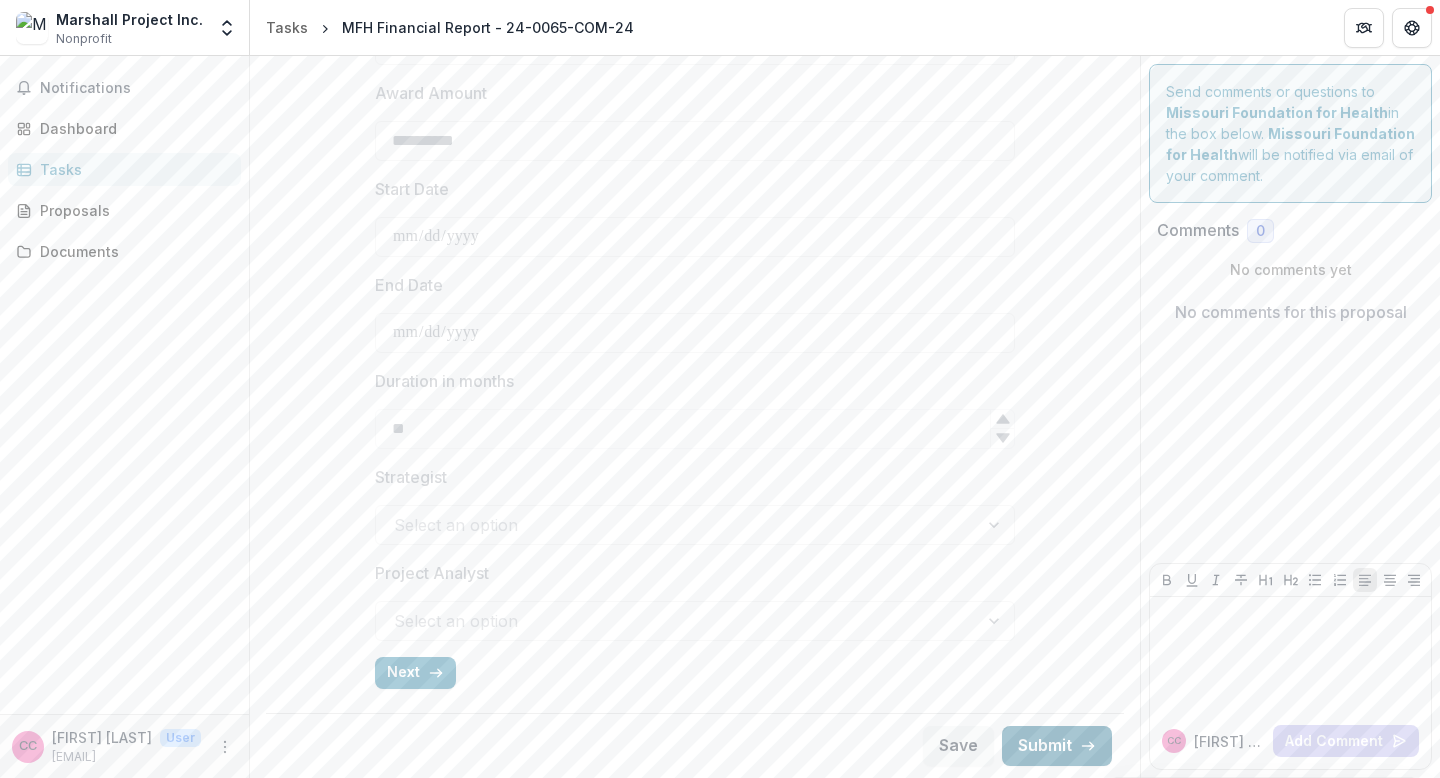 click on "Submit" at bounding box center [1057, 746] 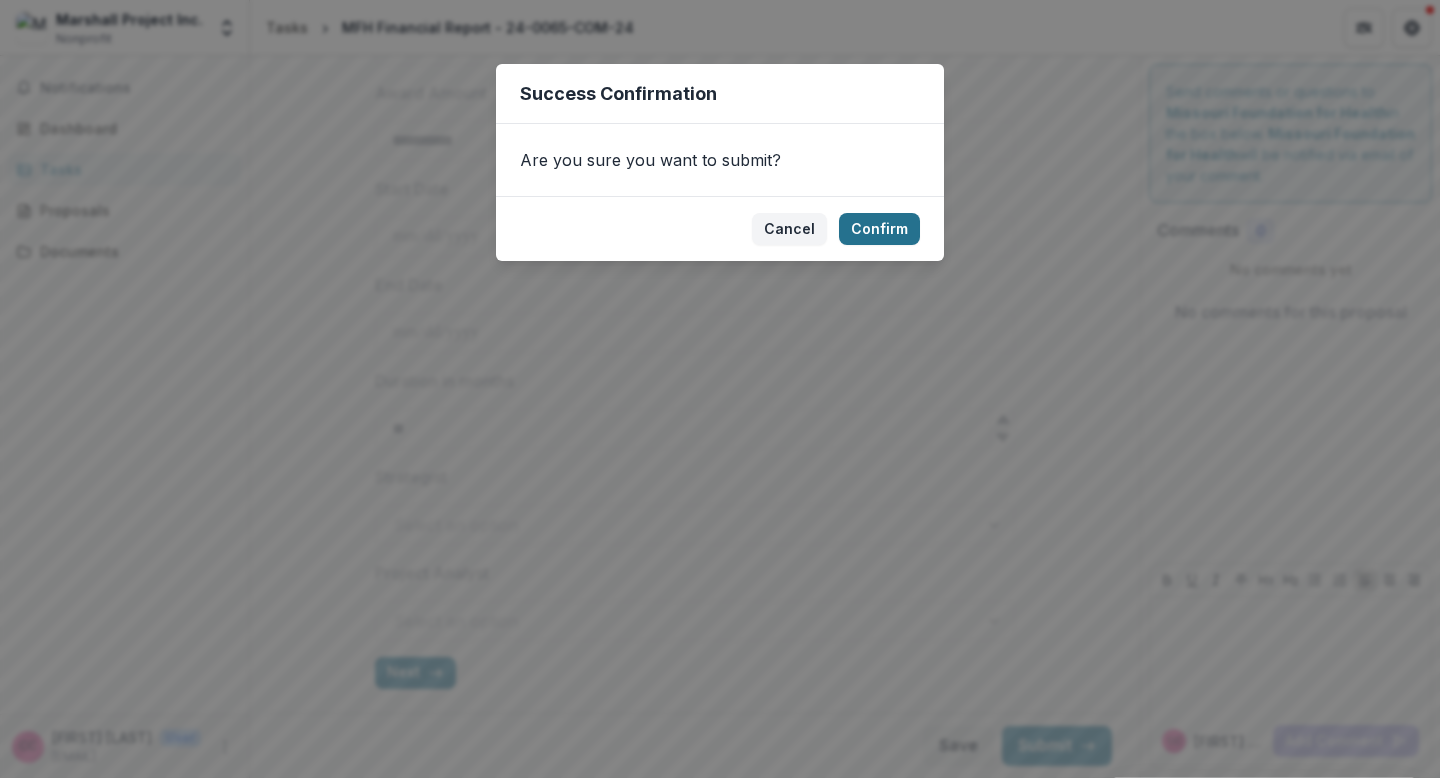 click on "Confirm" at bounding box center [879, 229] 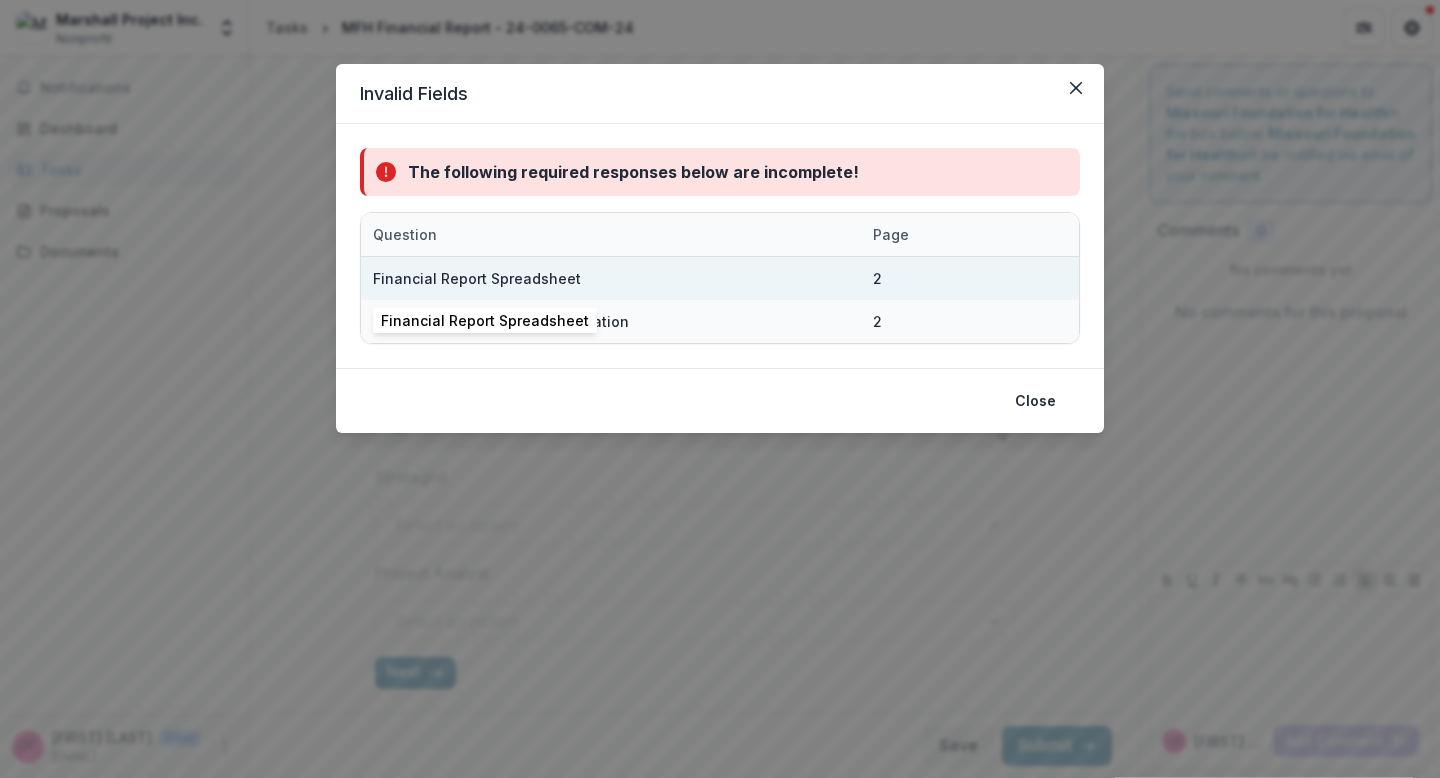click on "Financial Report Spreadsheet" at bounding box center [611, 278] 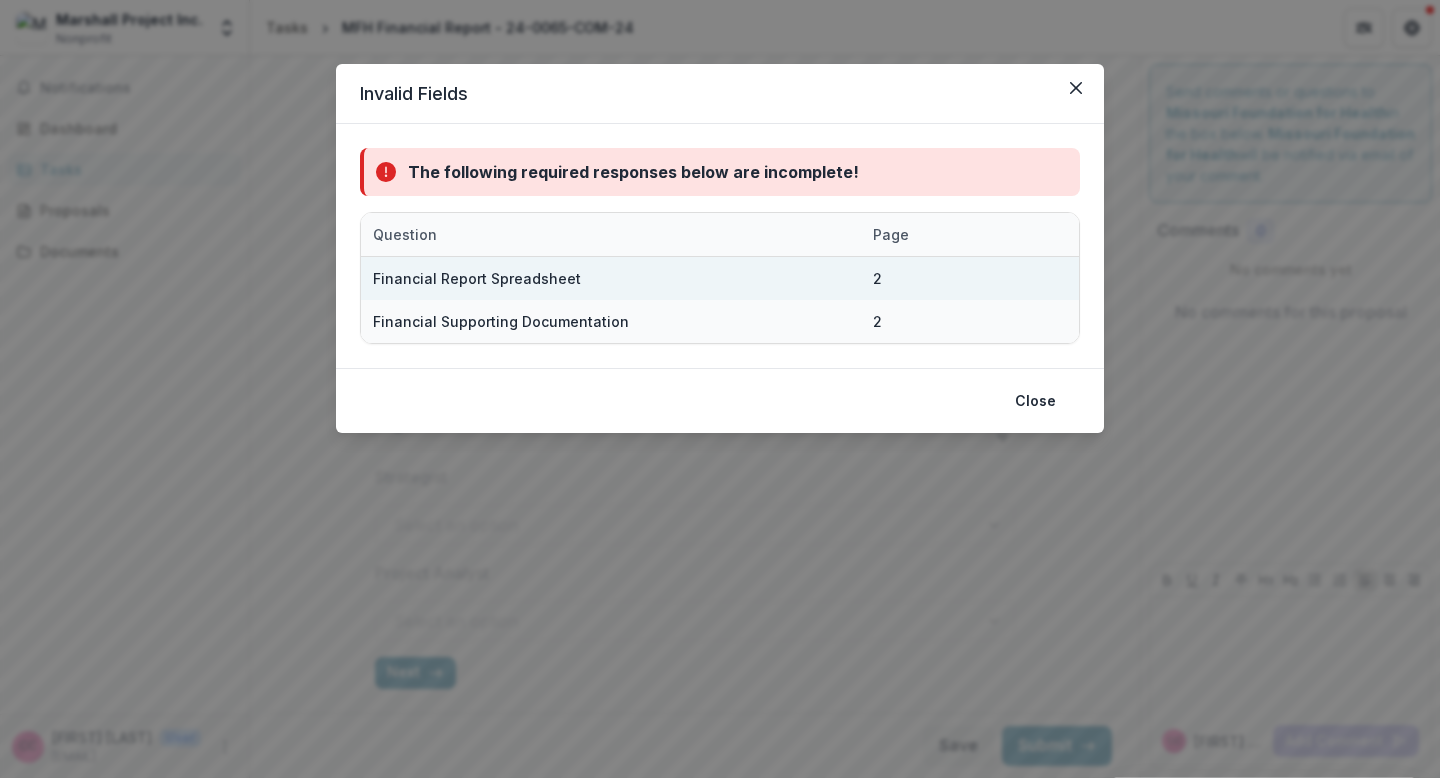 click on "2" at bounding box center [911, 278] 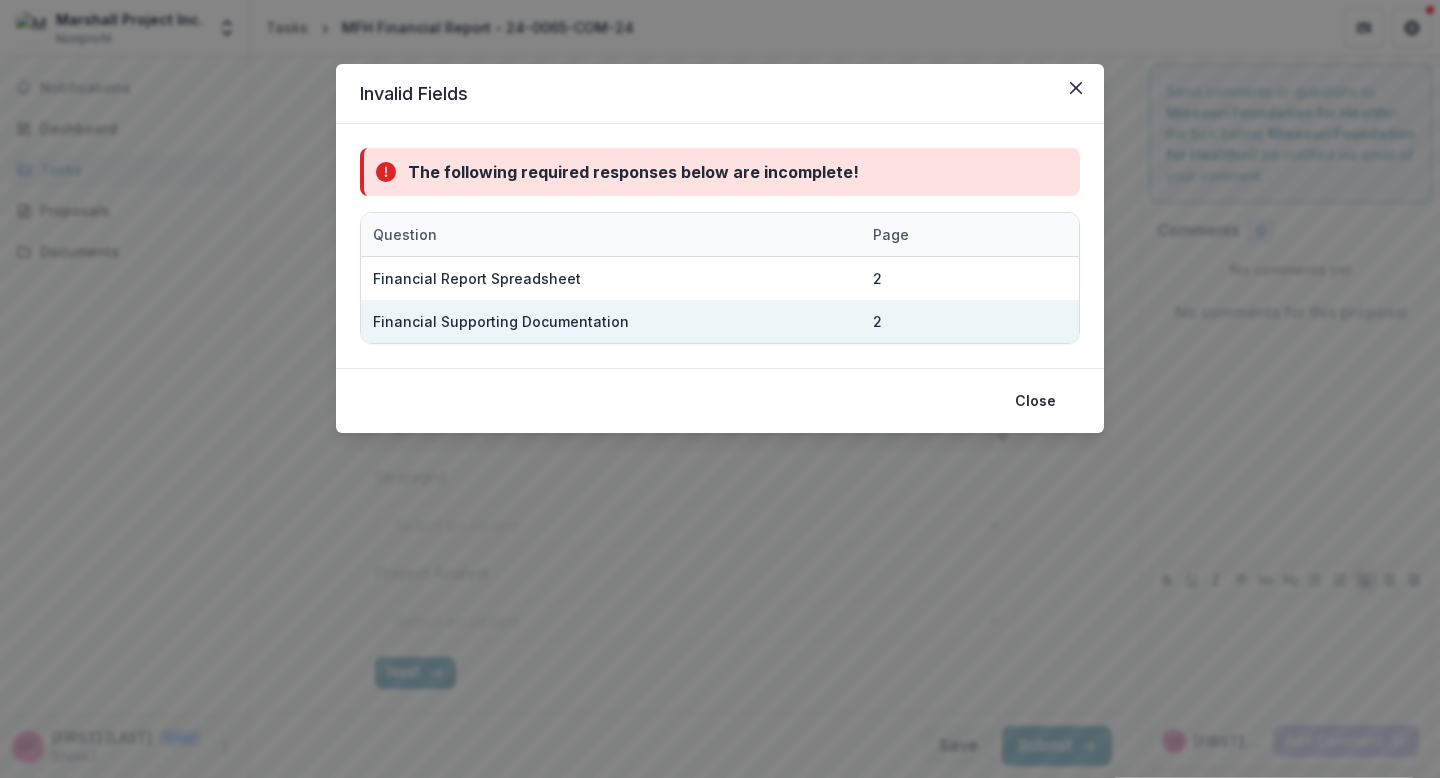 click on "Financial Supporting Documentation" at bounding box center (501, 321) 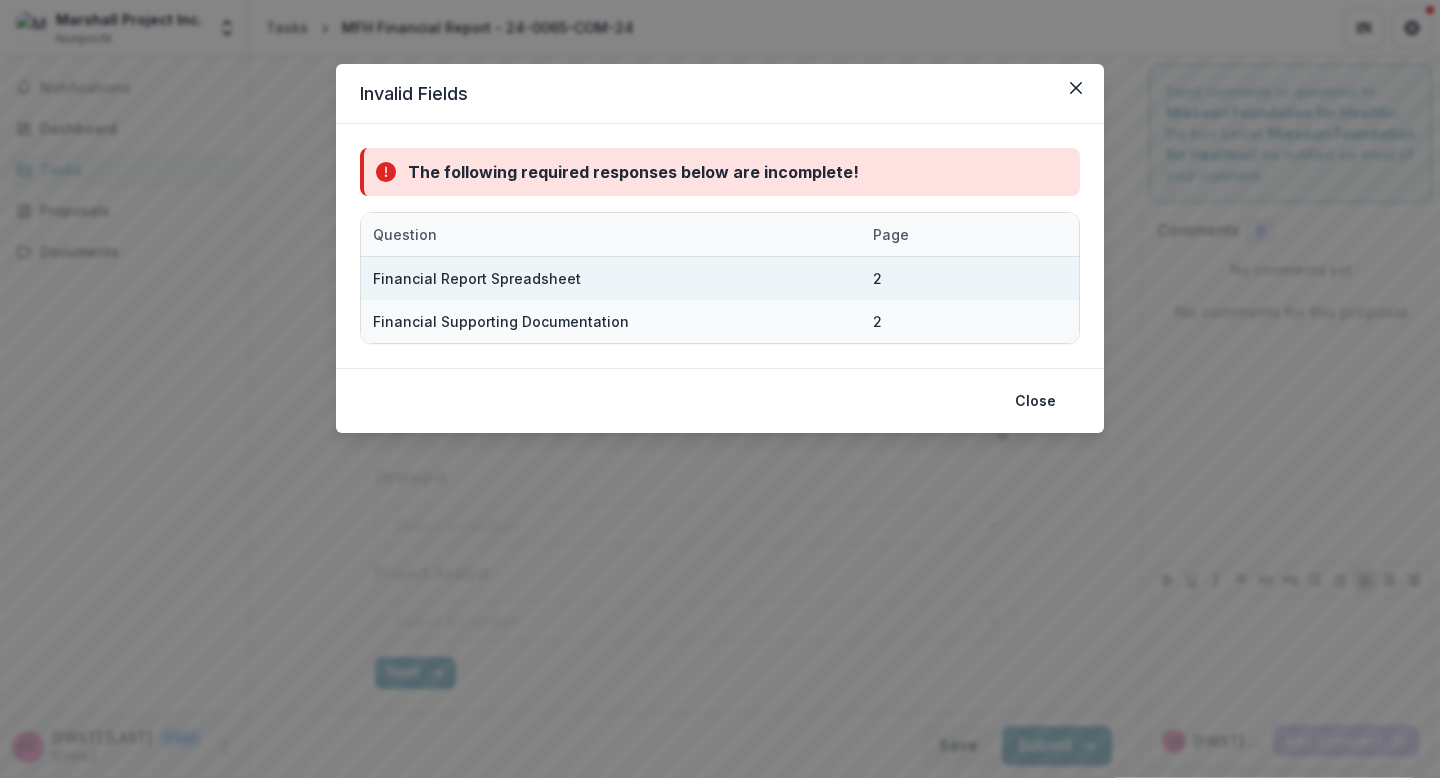 click on "Financial Report Spreadsheet" at bounding box center (477, 278) 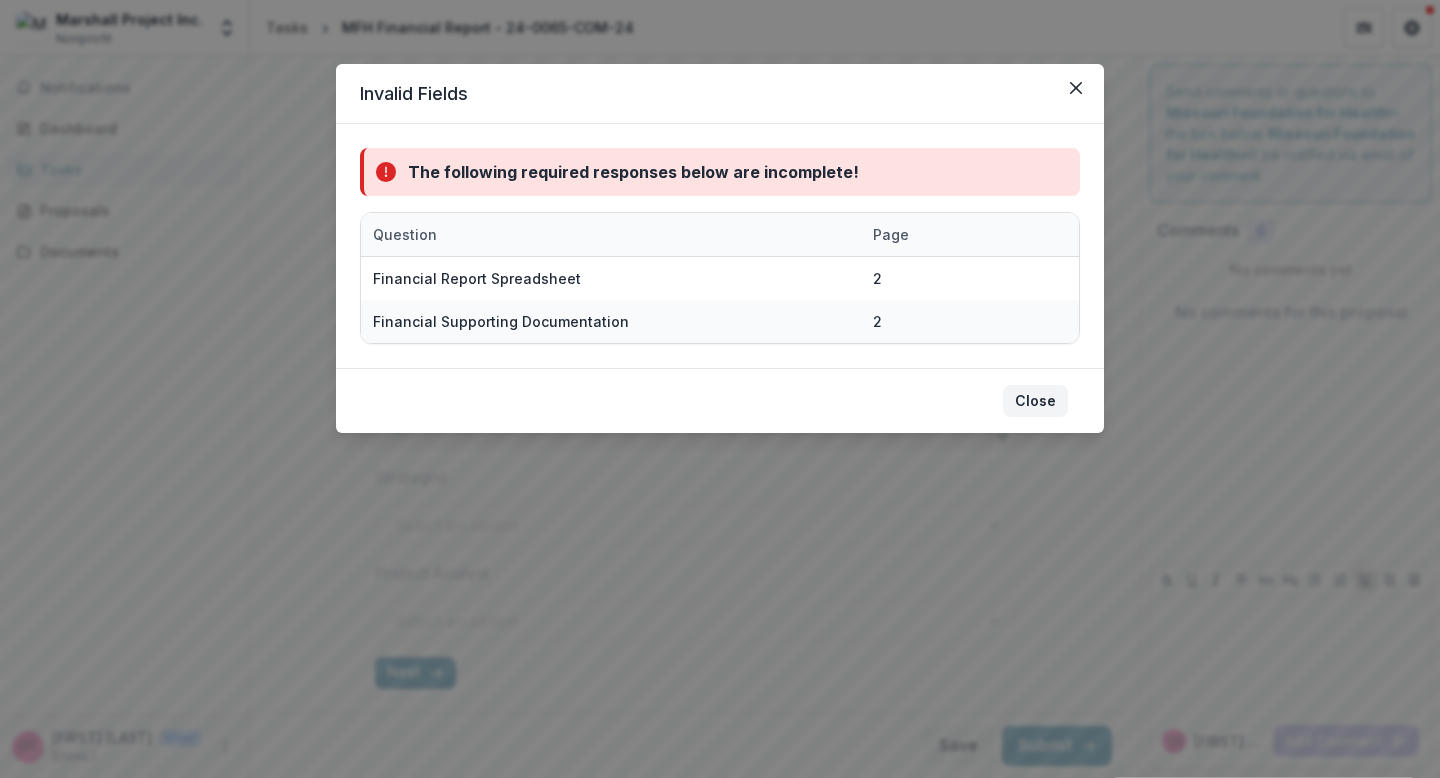click on "Close" at bounding box center [1035, 401] 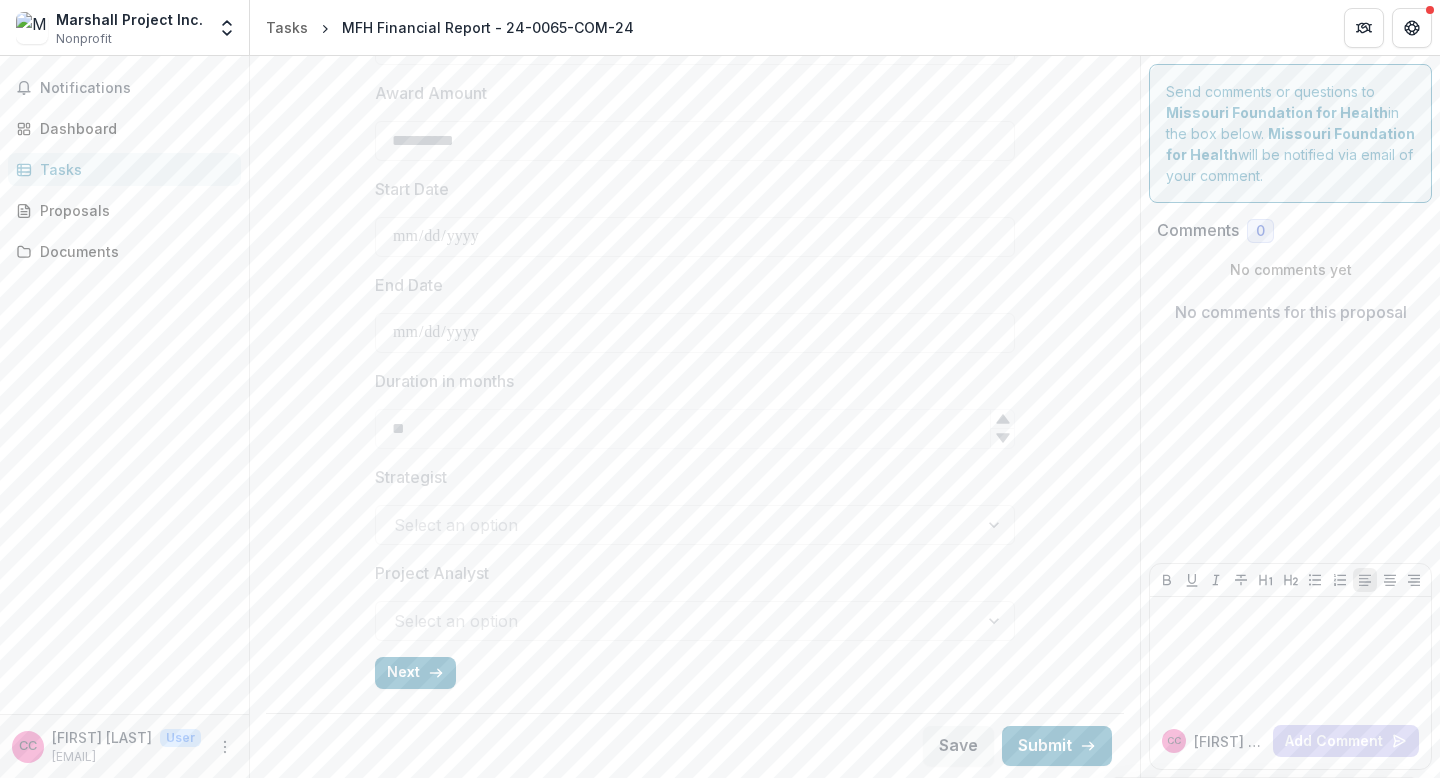scroll, scrollTop: 0, scrollLeft: 0, axis: both 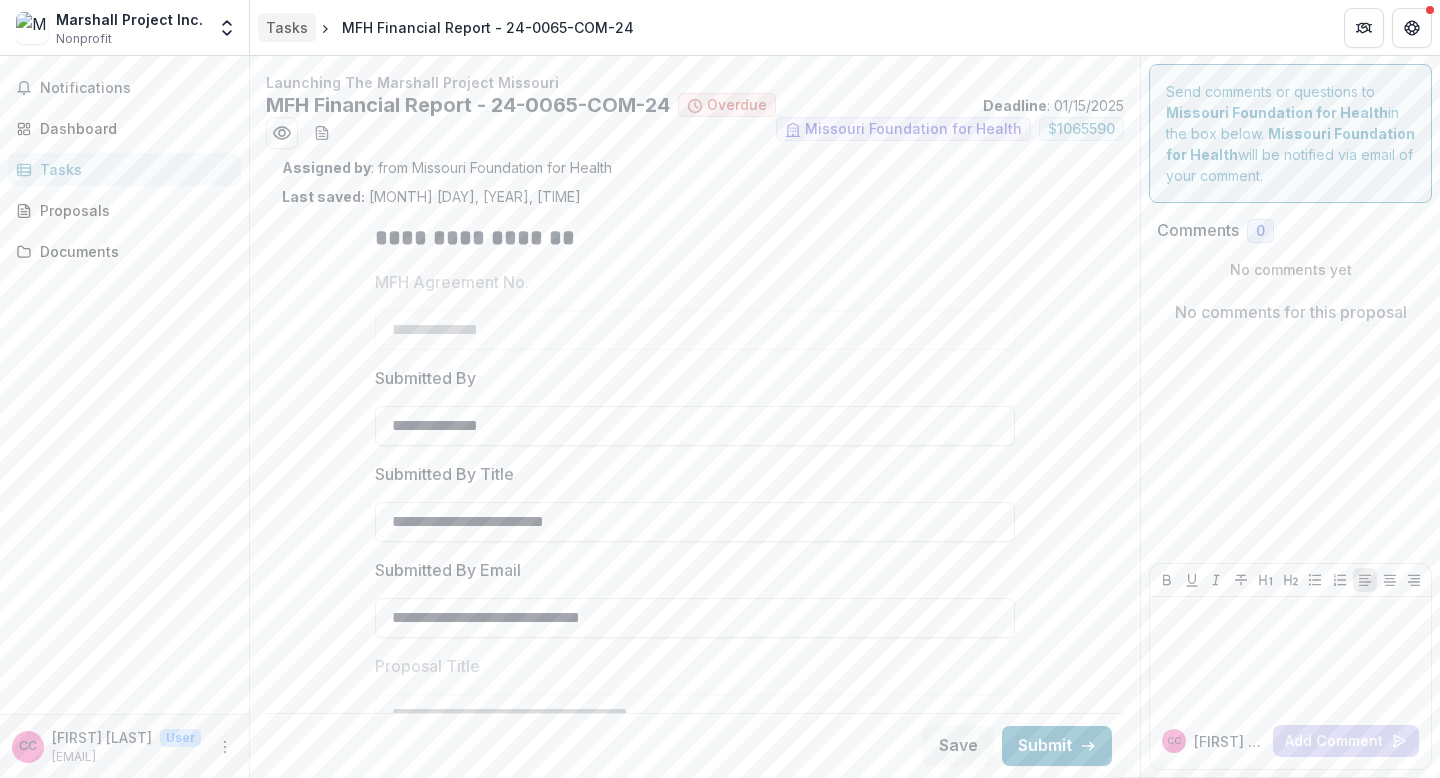 click on "Tasks" at bounding box center (287, 27) 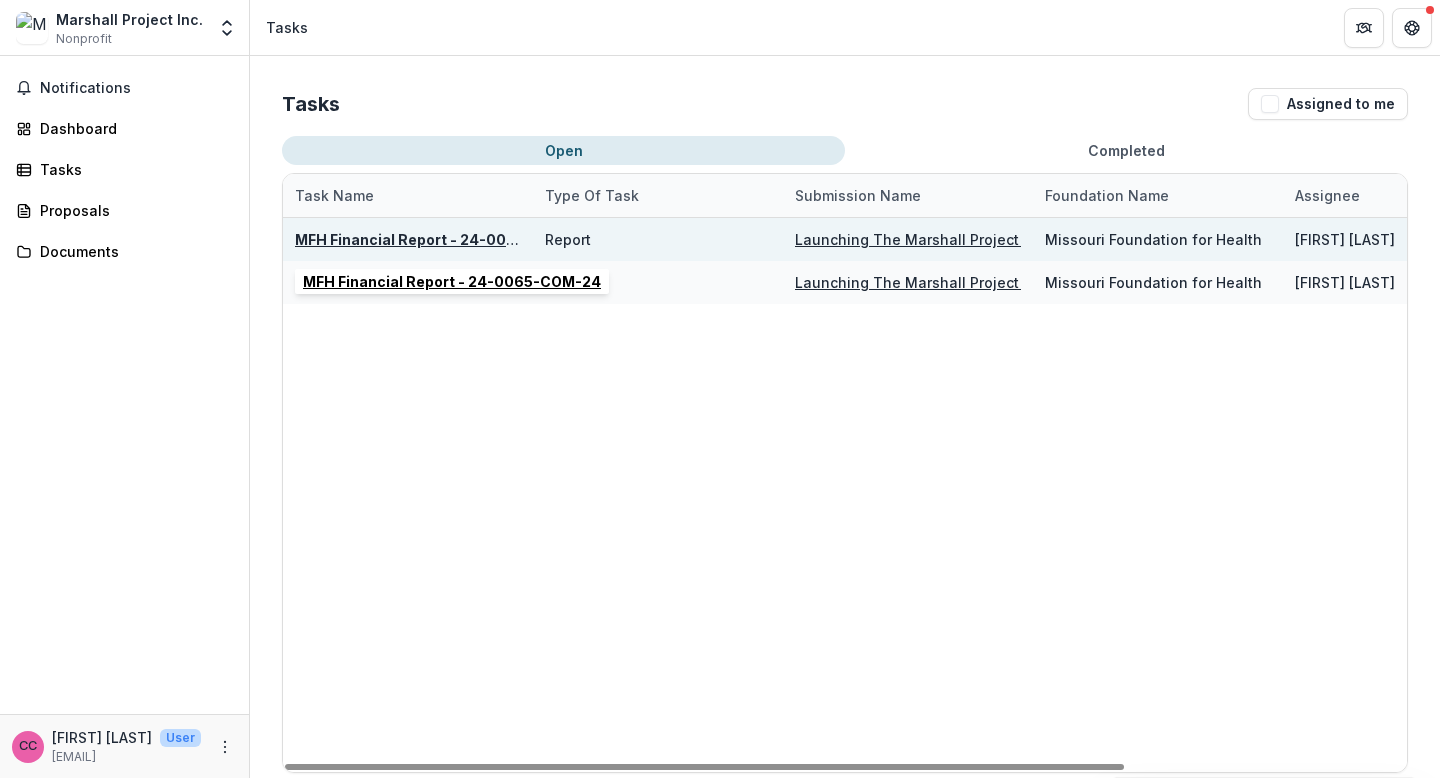 click on "MFH Financial Report - 24-0065-COM-24" at bounding box center (444, 239) 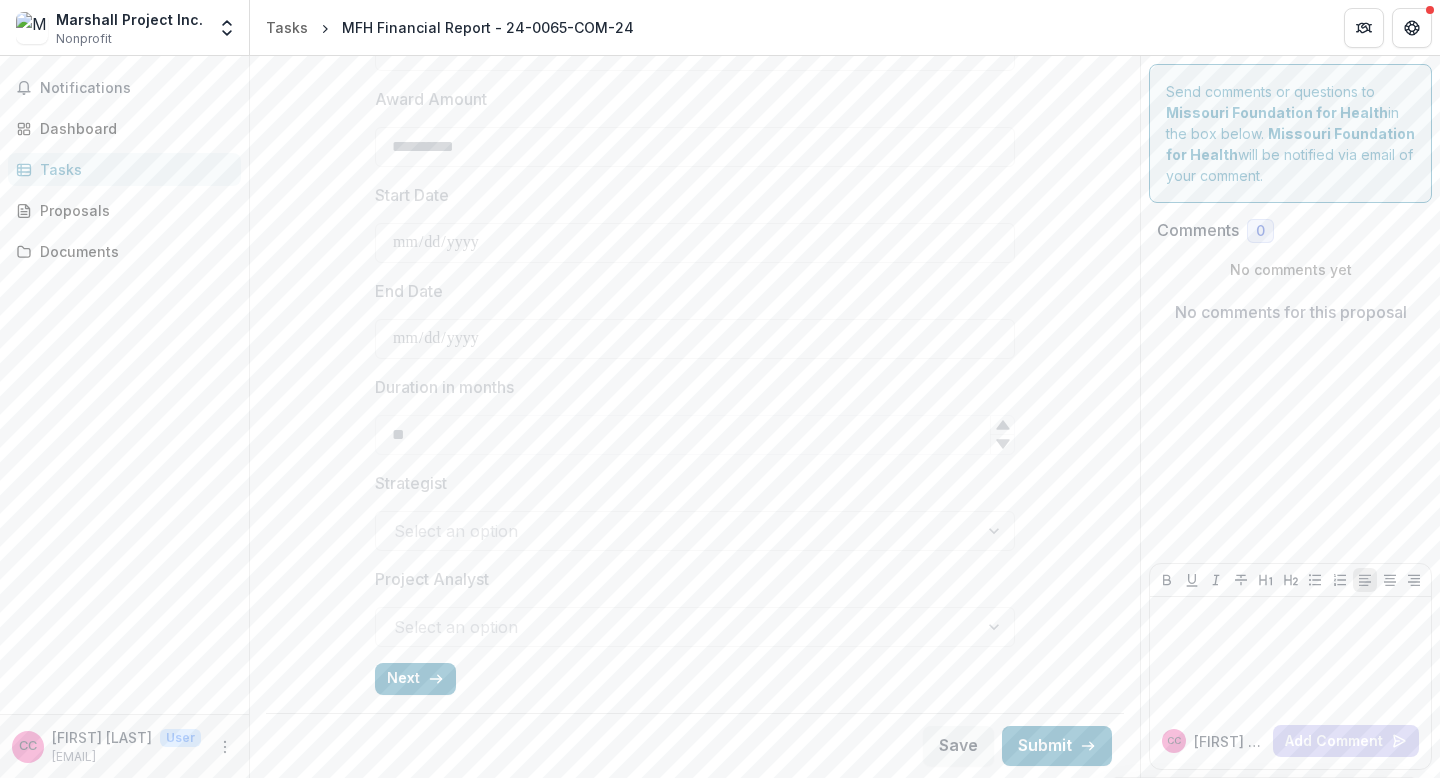 scroll, scrollTop: 669, scrollLeft: 0, axis: vertical 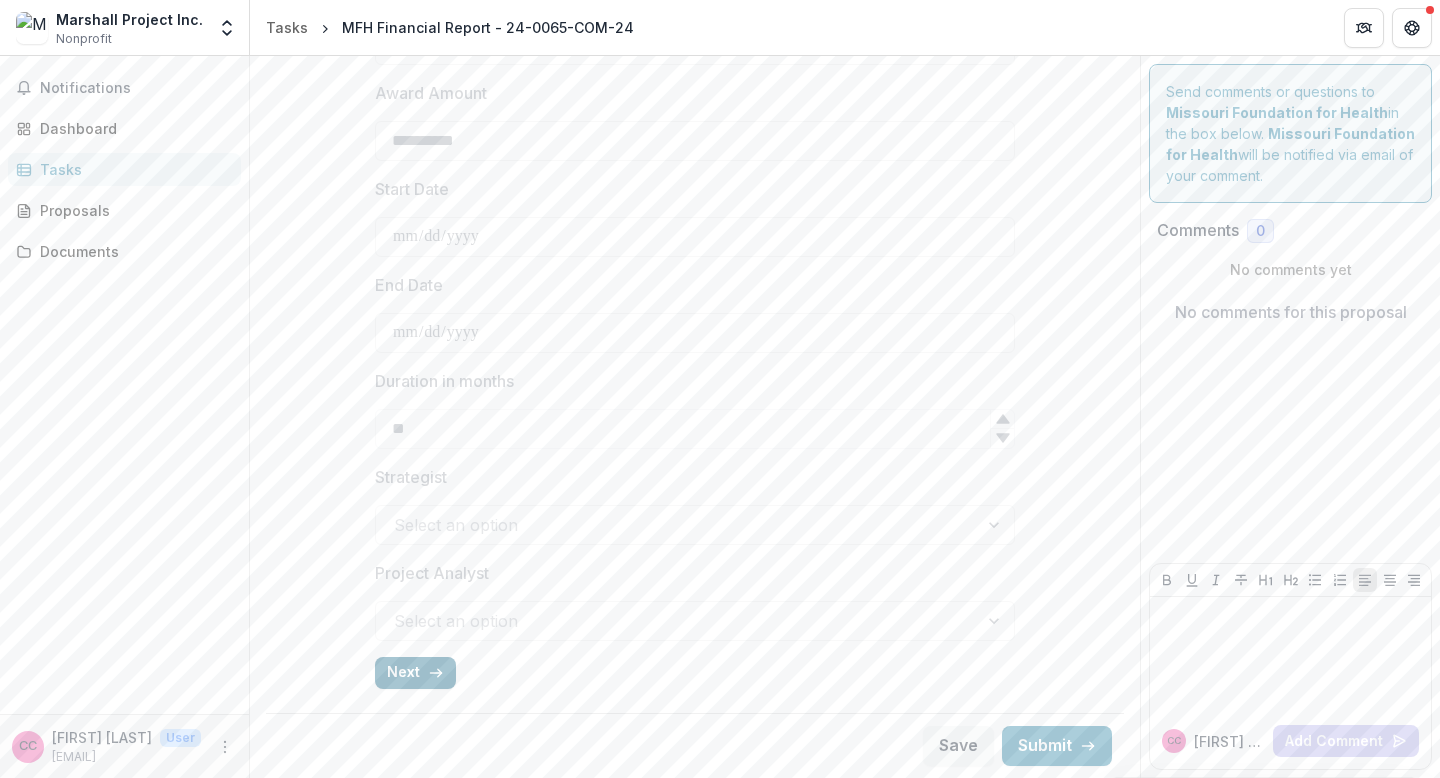 click on "Next" at bounding box center (415, 673) 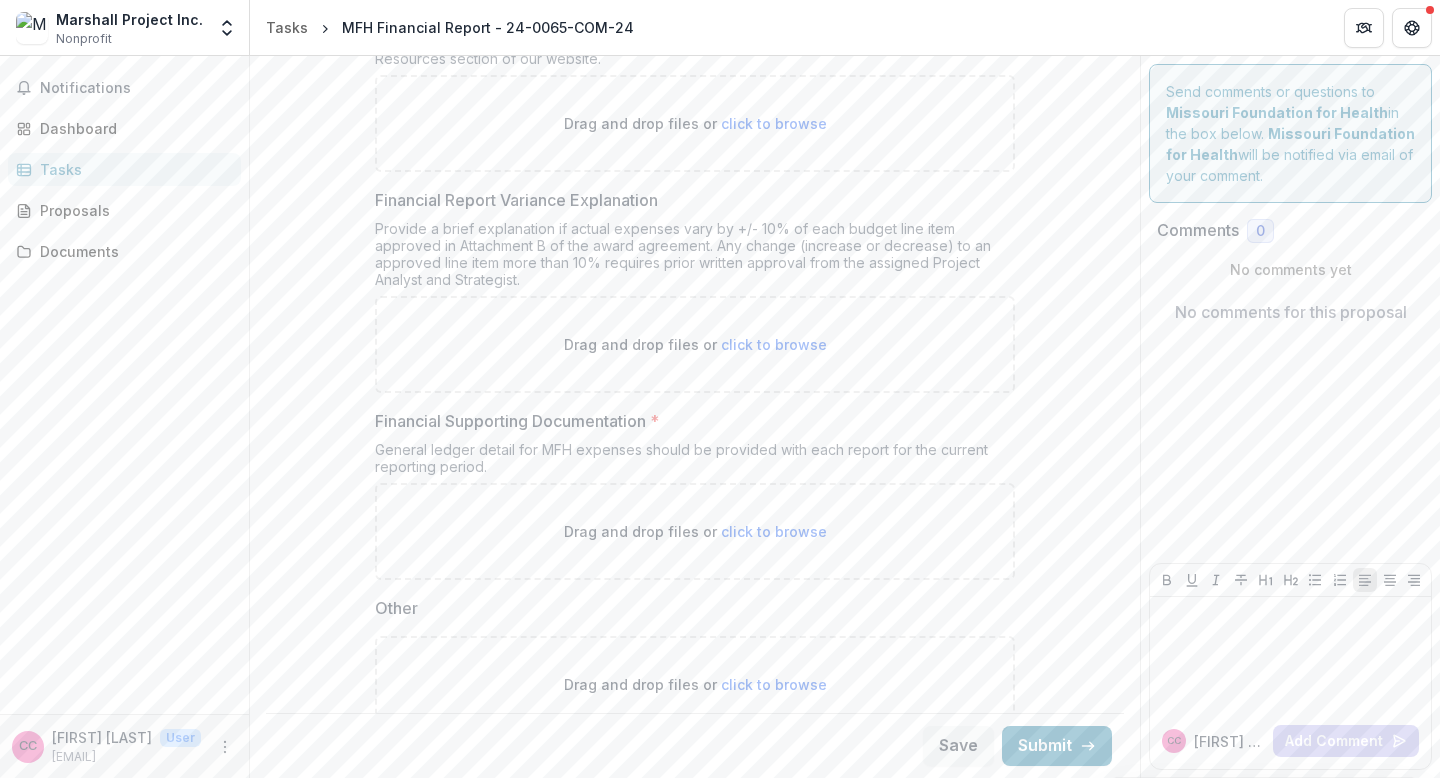 scroll, scrollTop: 85, scrollLeft: 0, axis: vertical 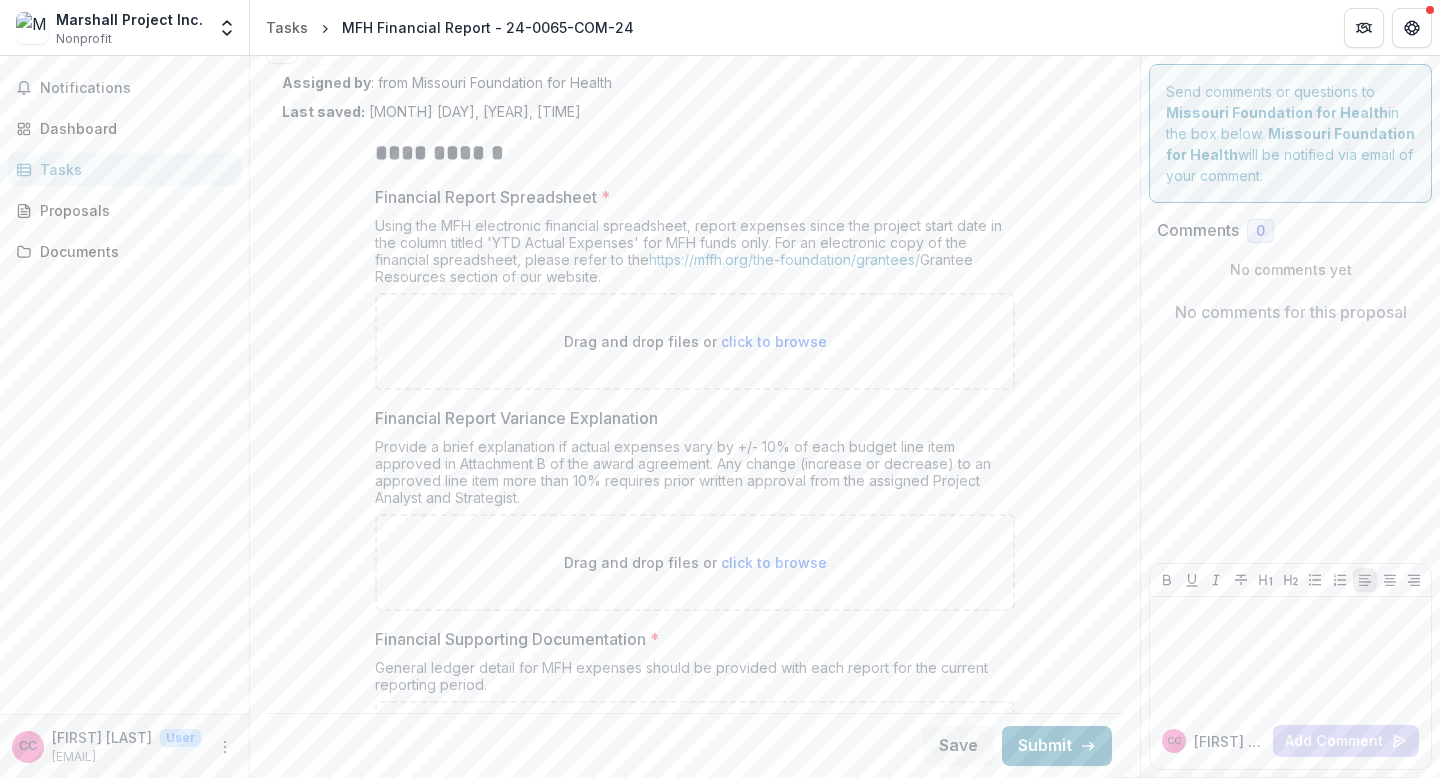 click on "Drag and drop files or   click to browse" at bounding box center [695, 341] 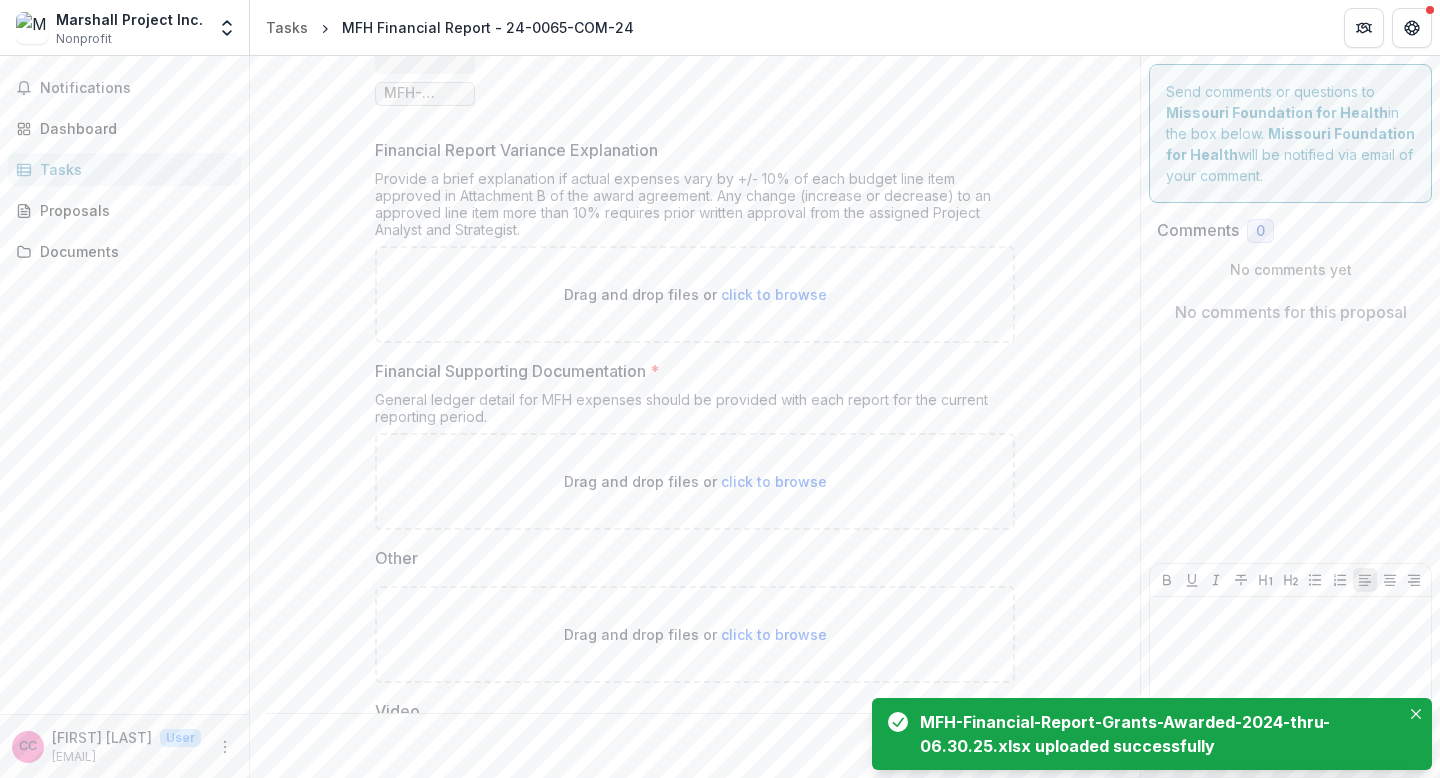 scroll, scrollTop: 536, scrollLeft: 0, axis: vertical 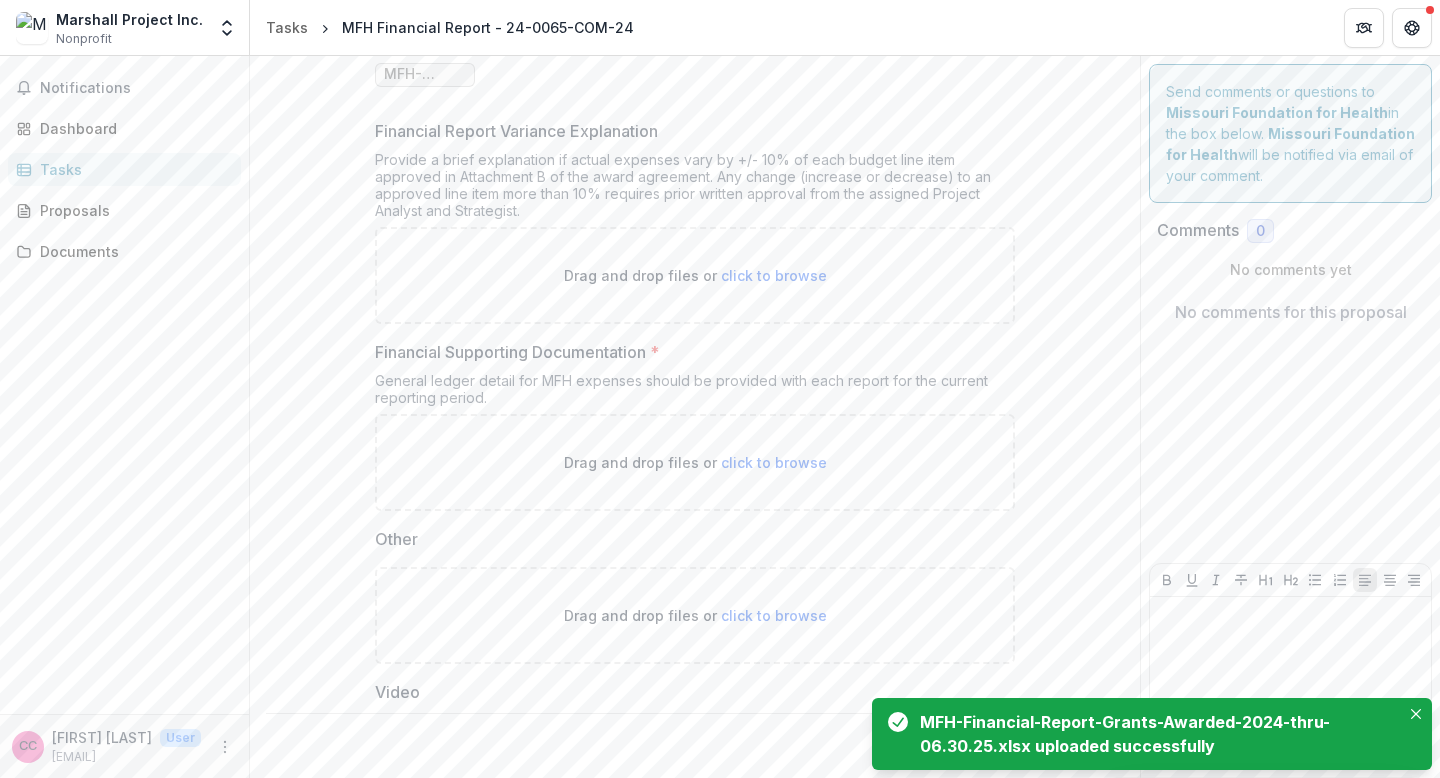 click on "click to browse" at bounding box center (774, 462) 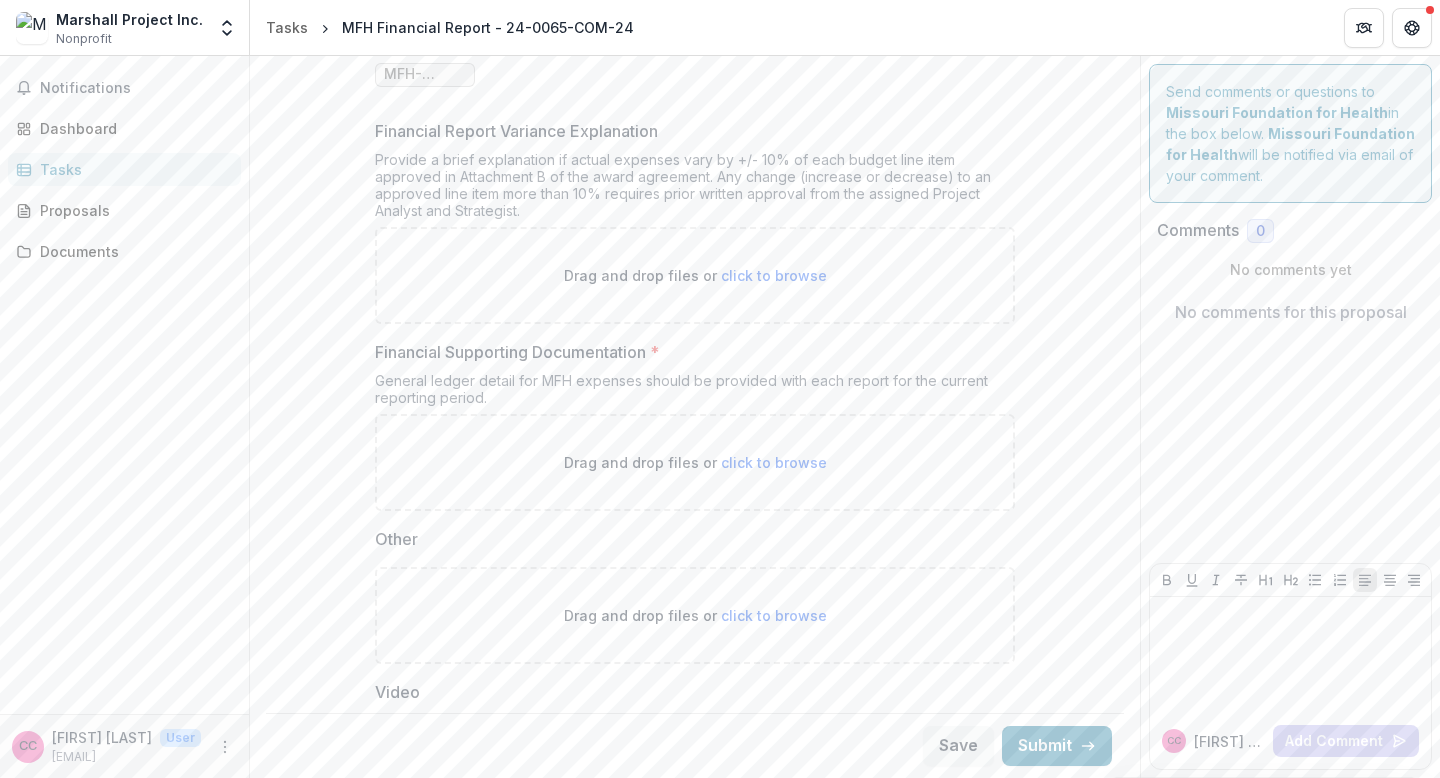 type on "**********" 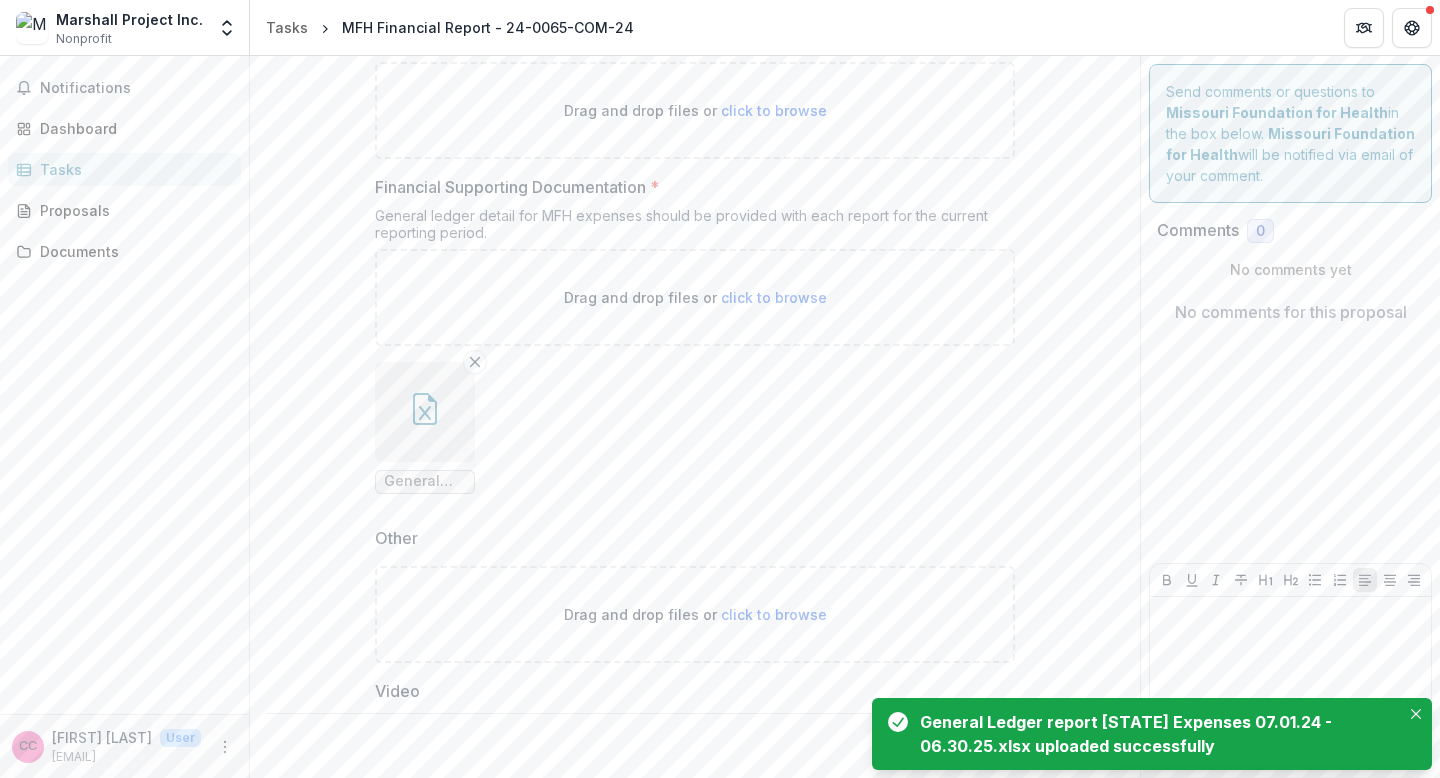 scroll, scrollTop: 876, scrollLeft: 0, axis: vertical 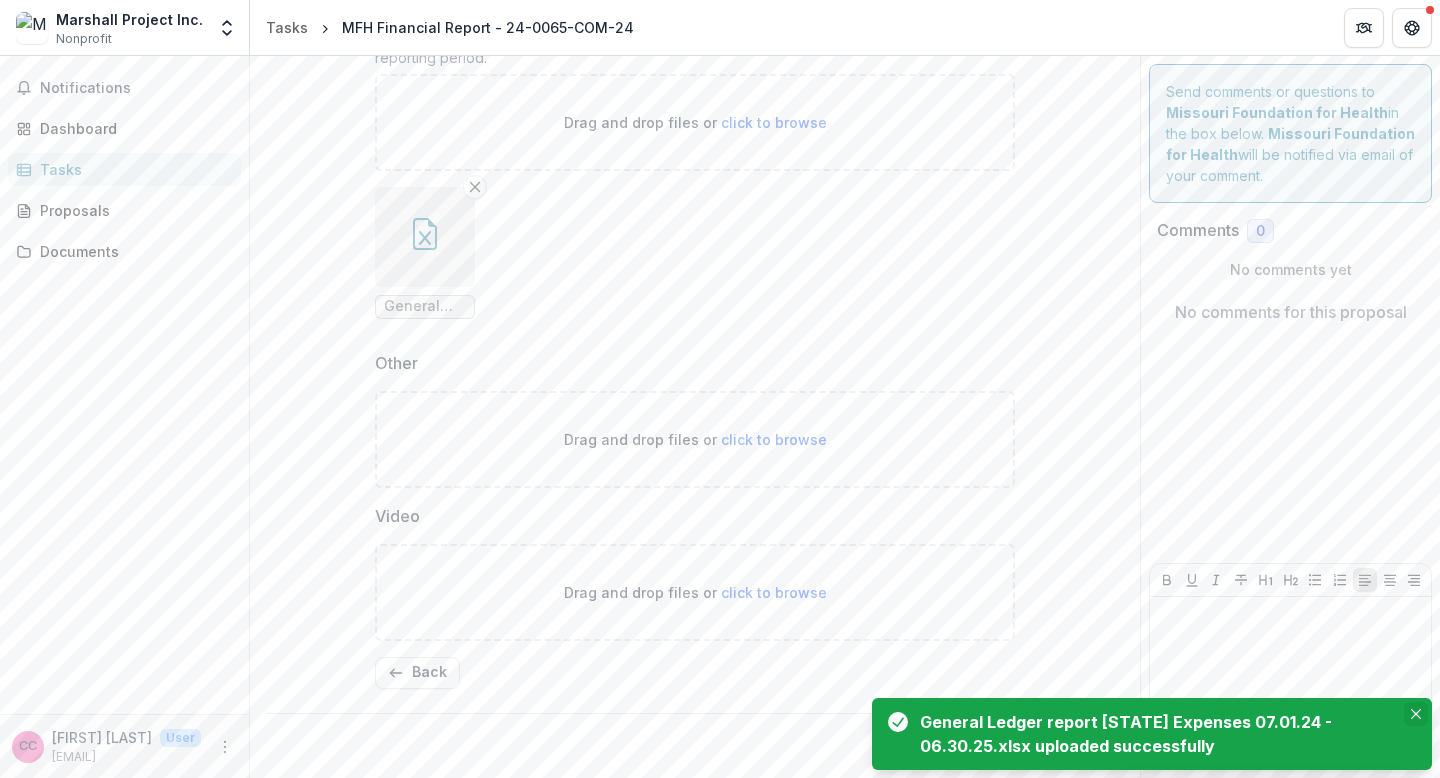 click at bounding box center [1416, 714] 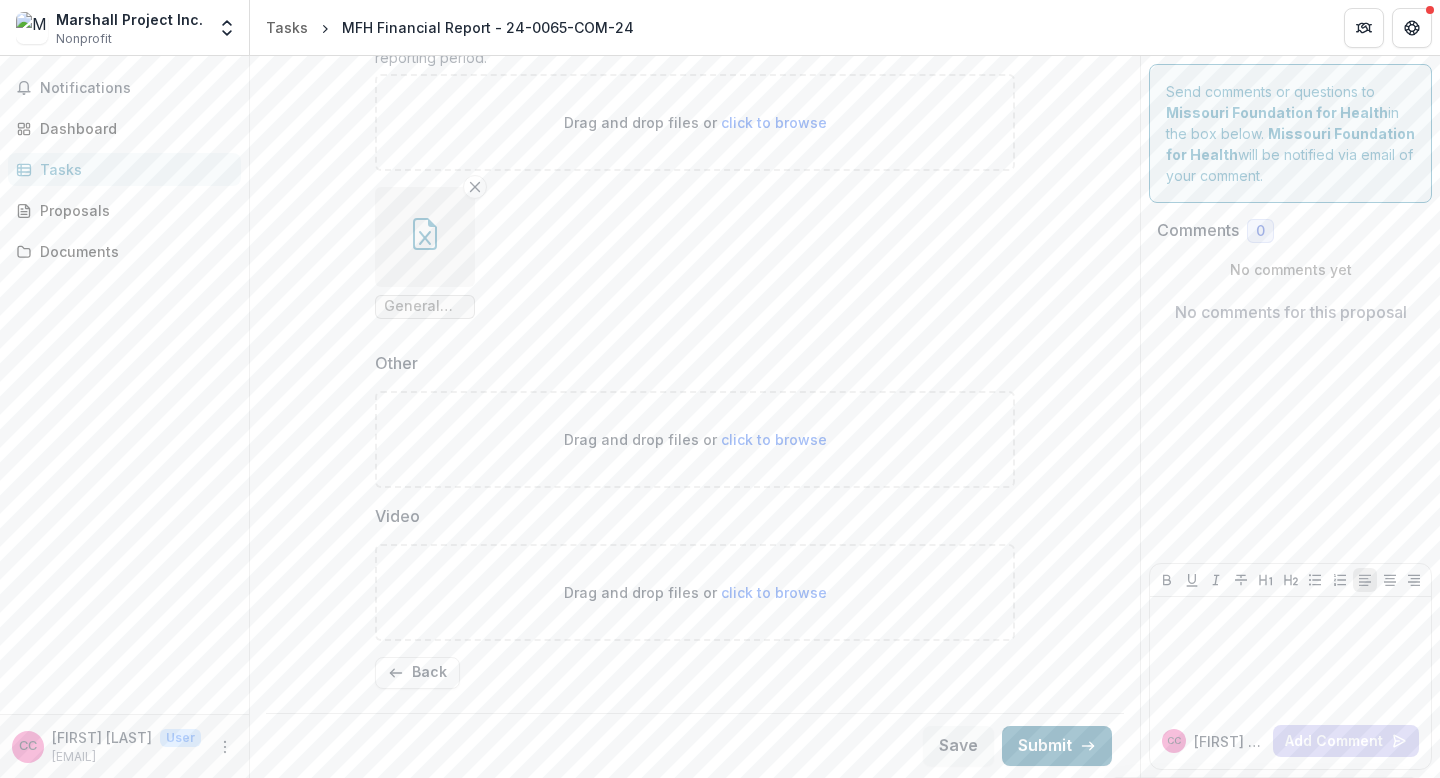 click on "Submit" at bounding box center [1057, 746] 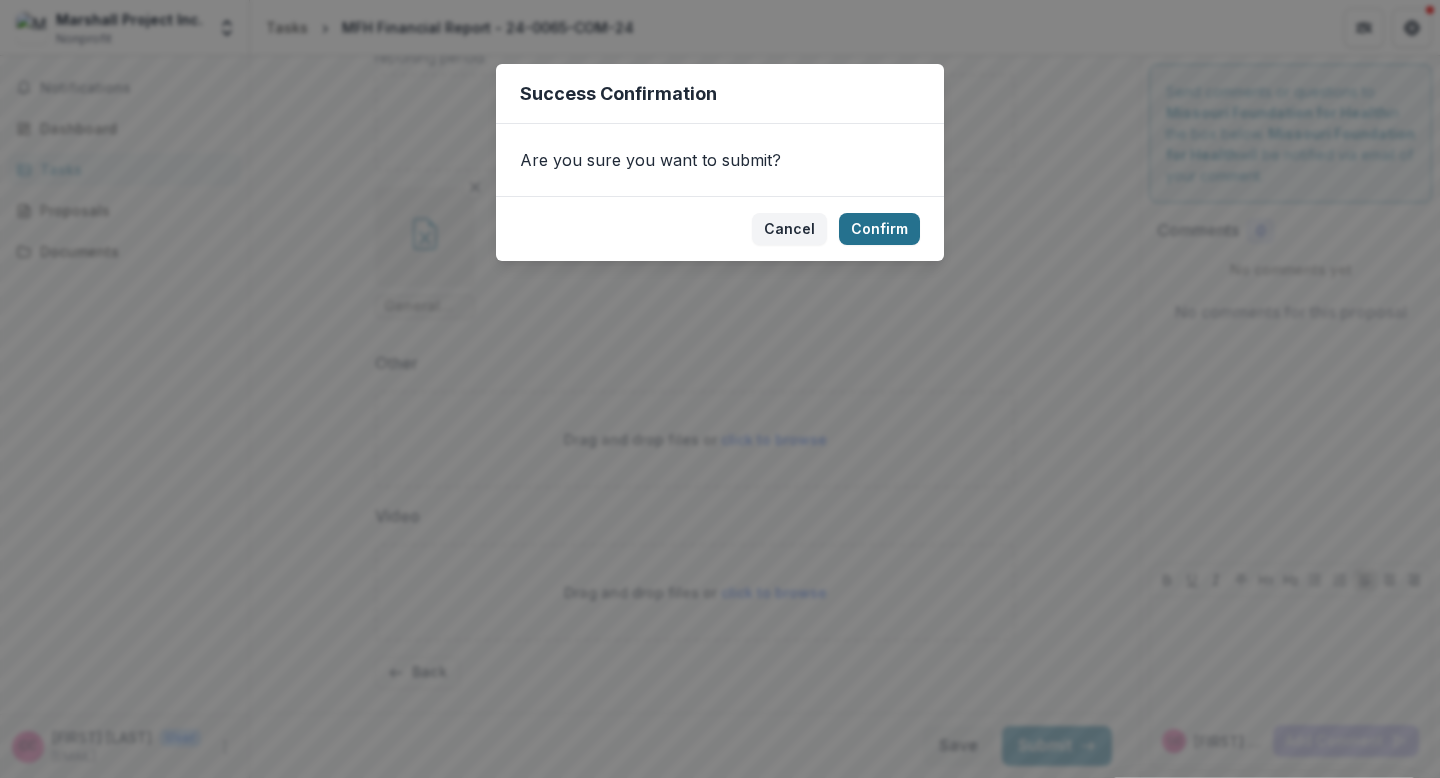click on "Confirm" at bounding box center (879, 229) 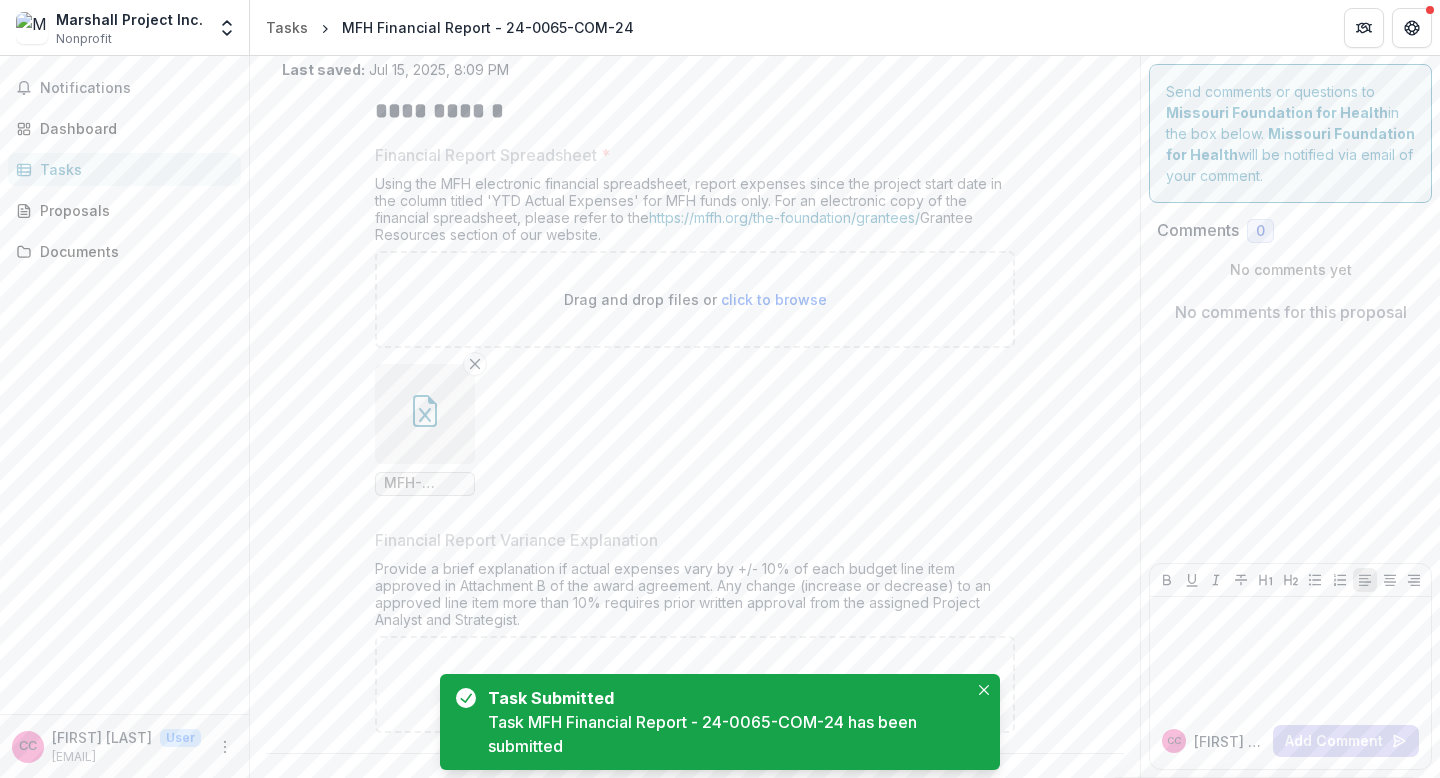 scroll, scrollTop: 0, scrollLeft: 0, axis: both 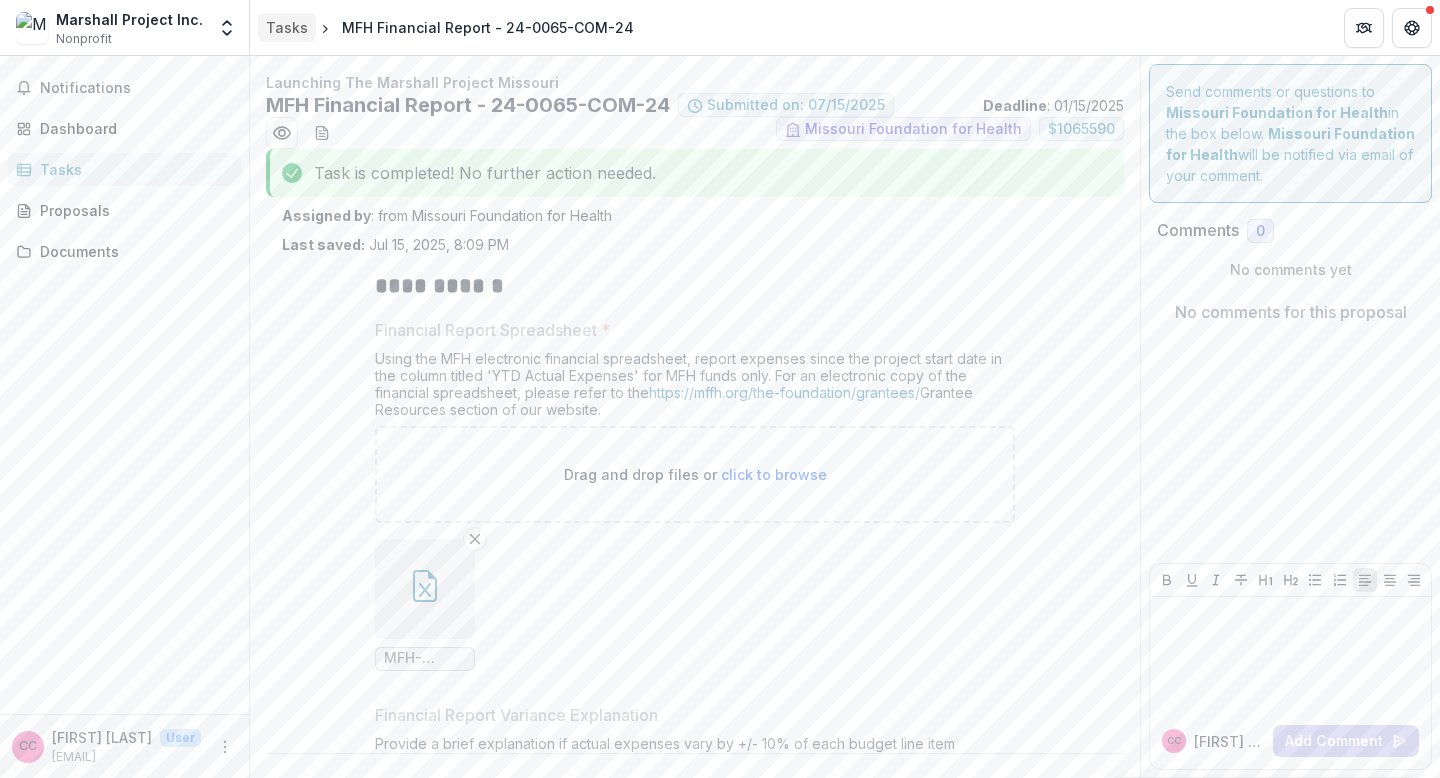 click on "Tasks" at bounding box center [287, 27] 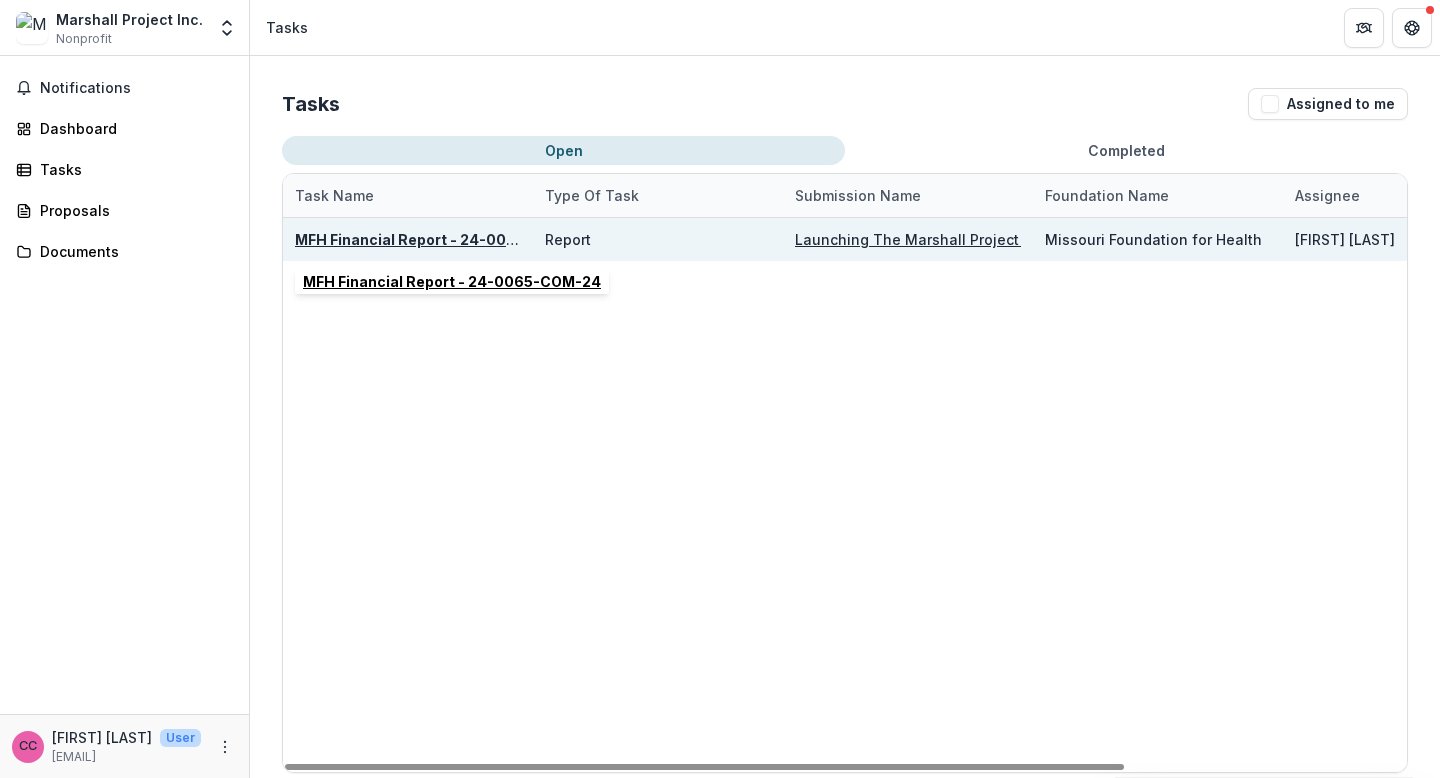 click on "MFH Financial Report - 24-0065-COM-24" at bounding box center [444, 239] 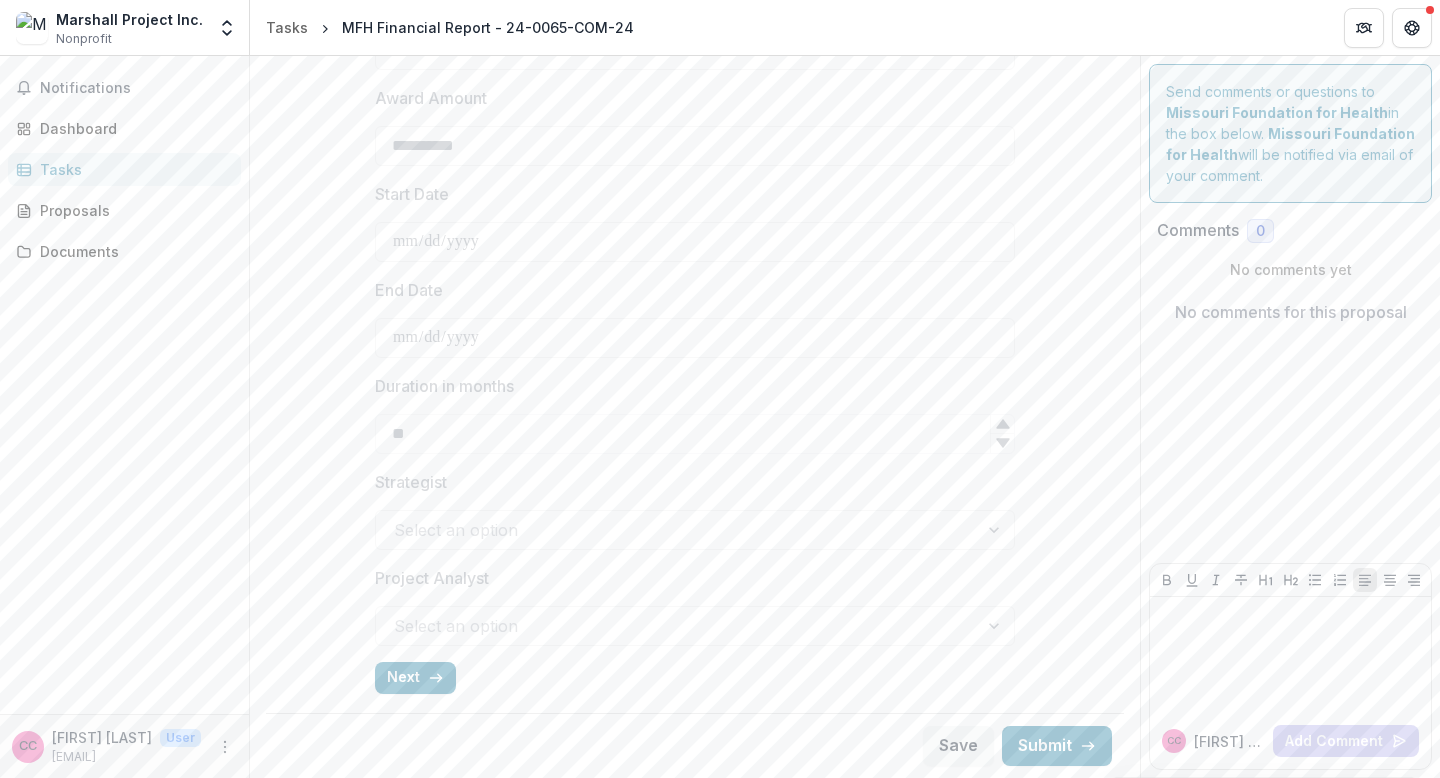 scroll, scrollTop: 669, scrollLeft: 0, axis: vertical 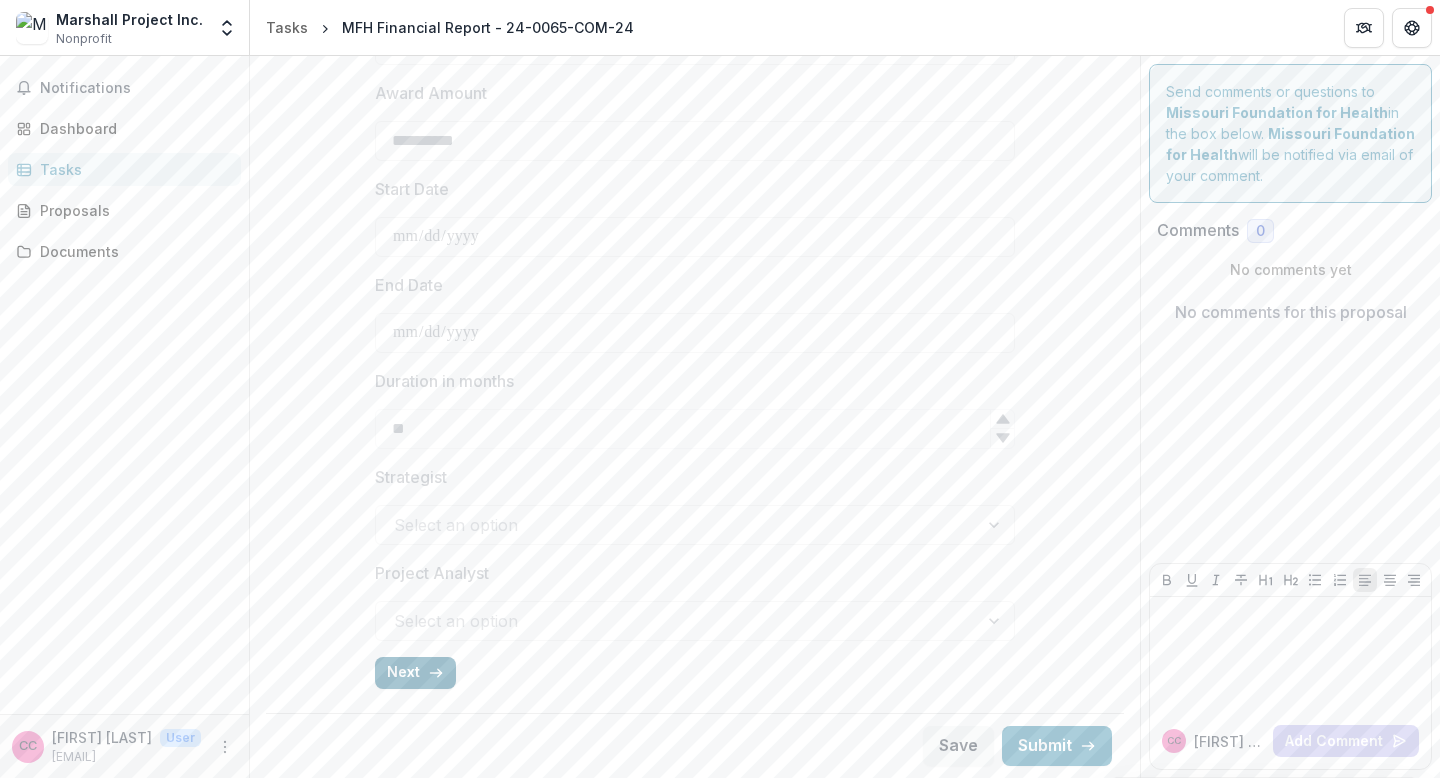 click on "Next" at bounding box center [415, 673] 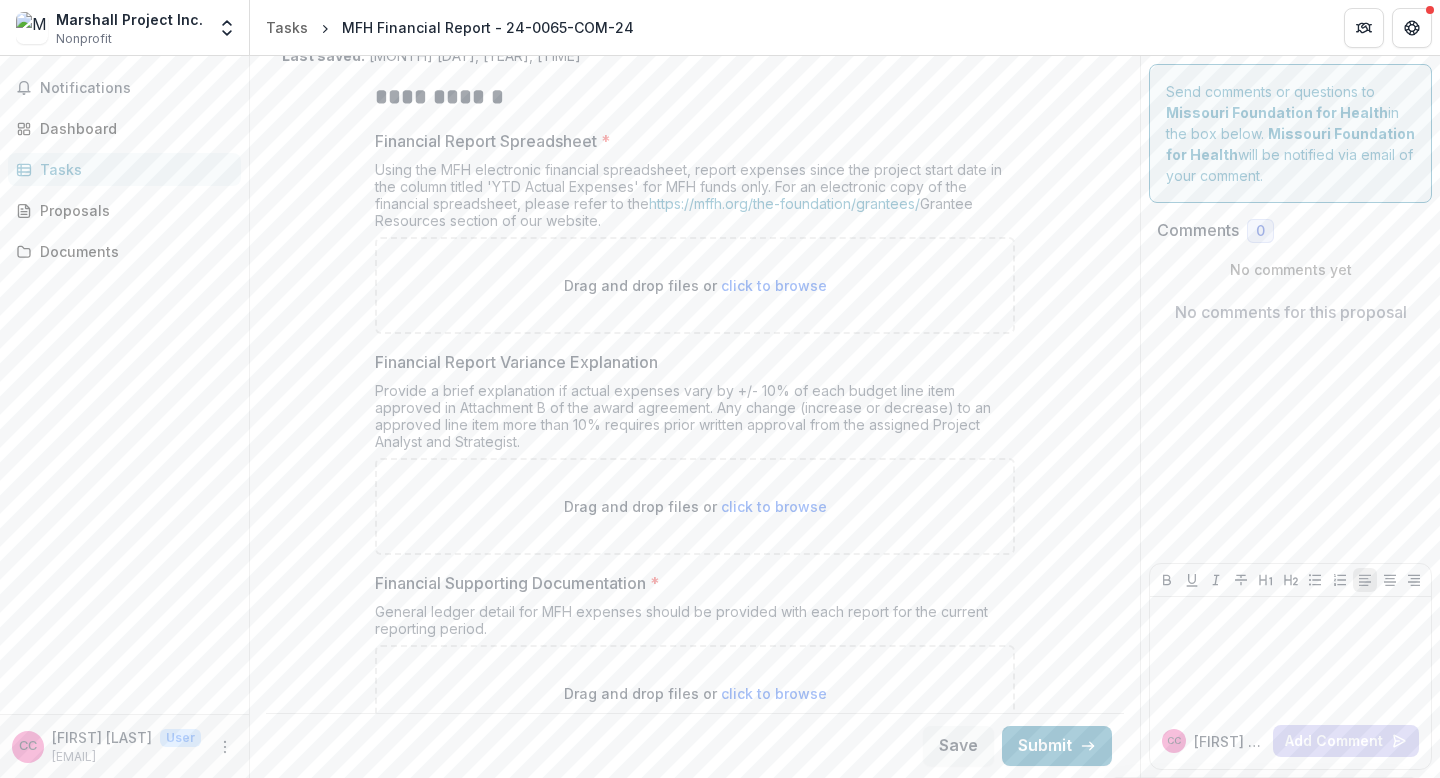 scroll, scrollTop: 0, scrollLeft: 0, axis: both 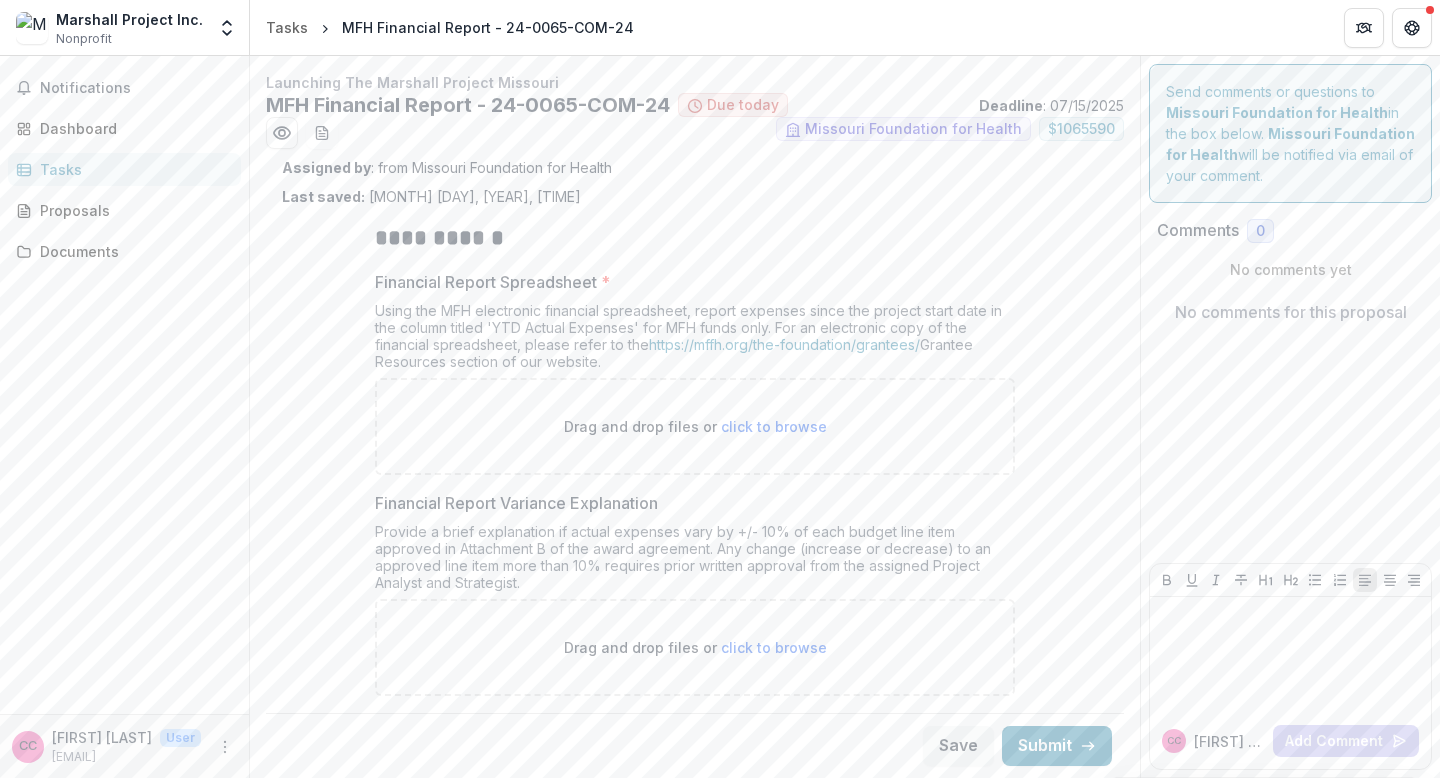 click on "Drag and drop files or   click to browse" at bounding box center (695, 426) 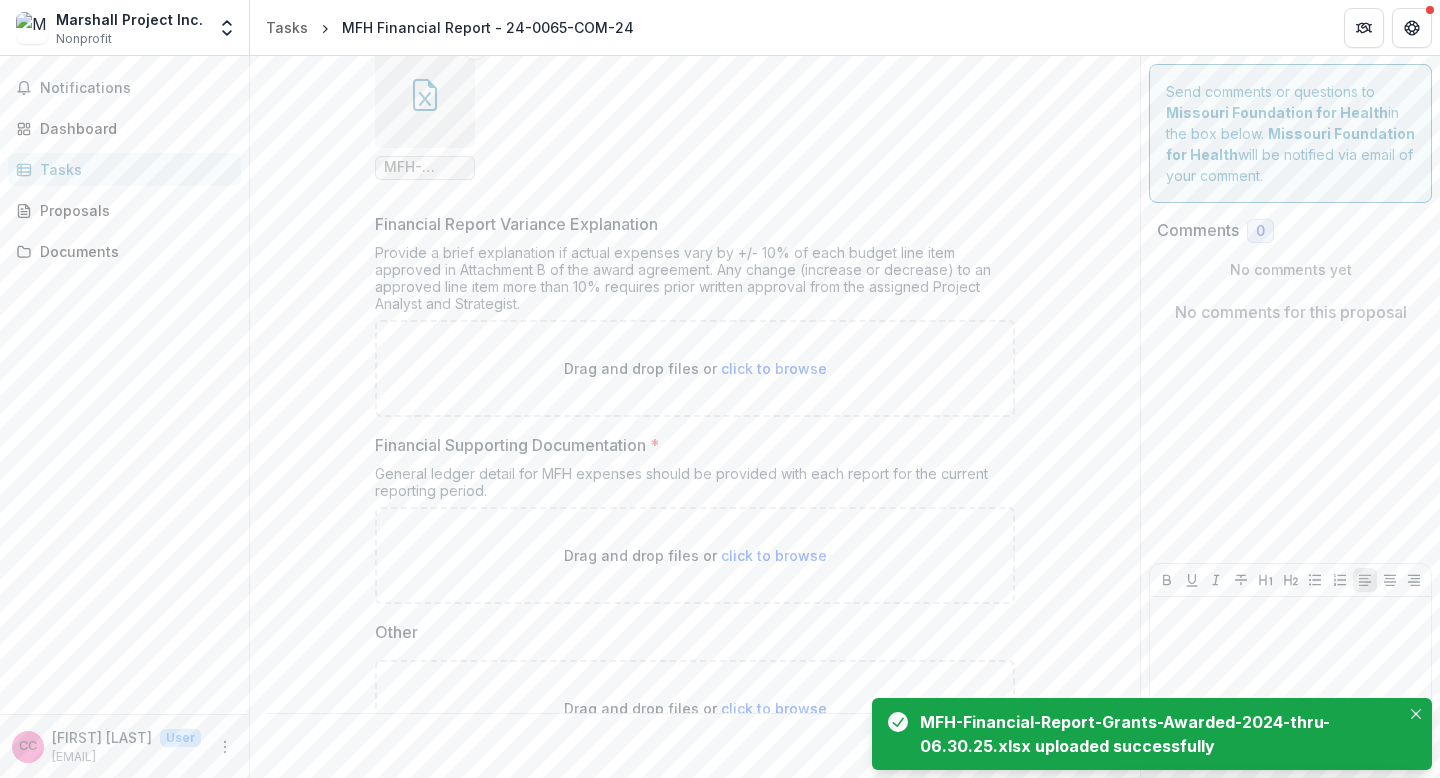 scroll, scrollTop: 712, scrollLeft: 0, axis: vertical 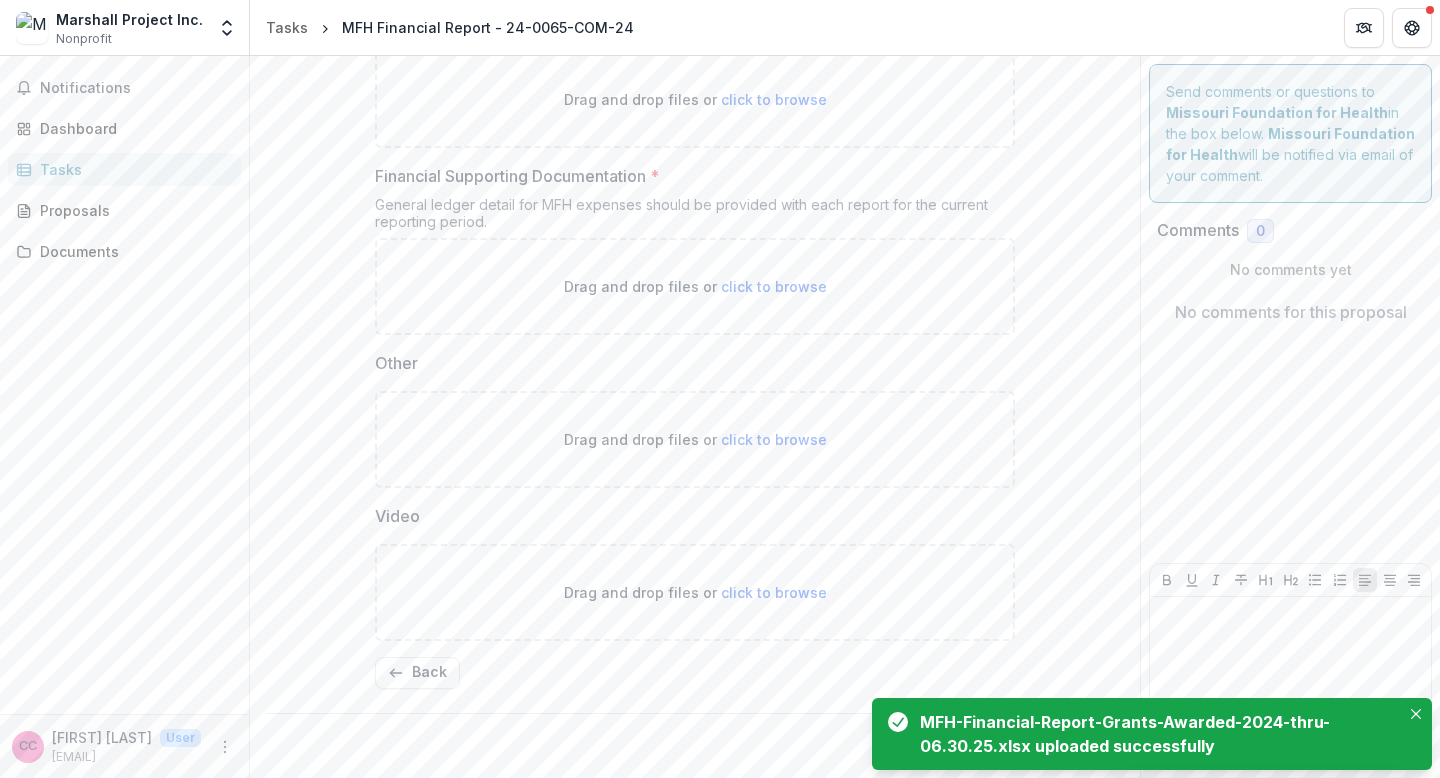 click on "click to browse" at bounding box center (774, 286) 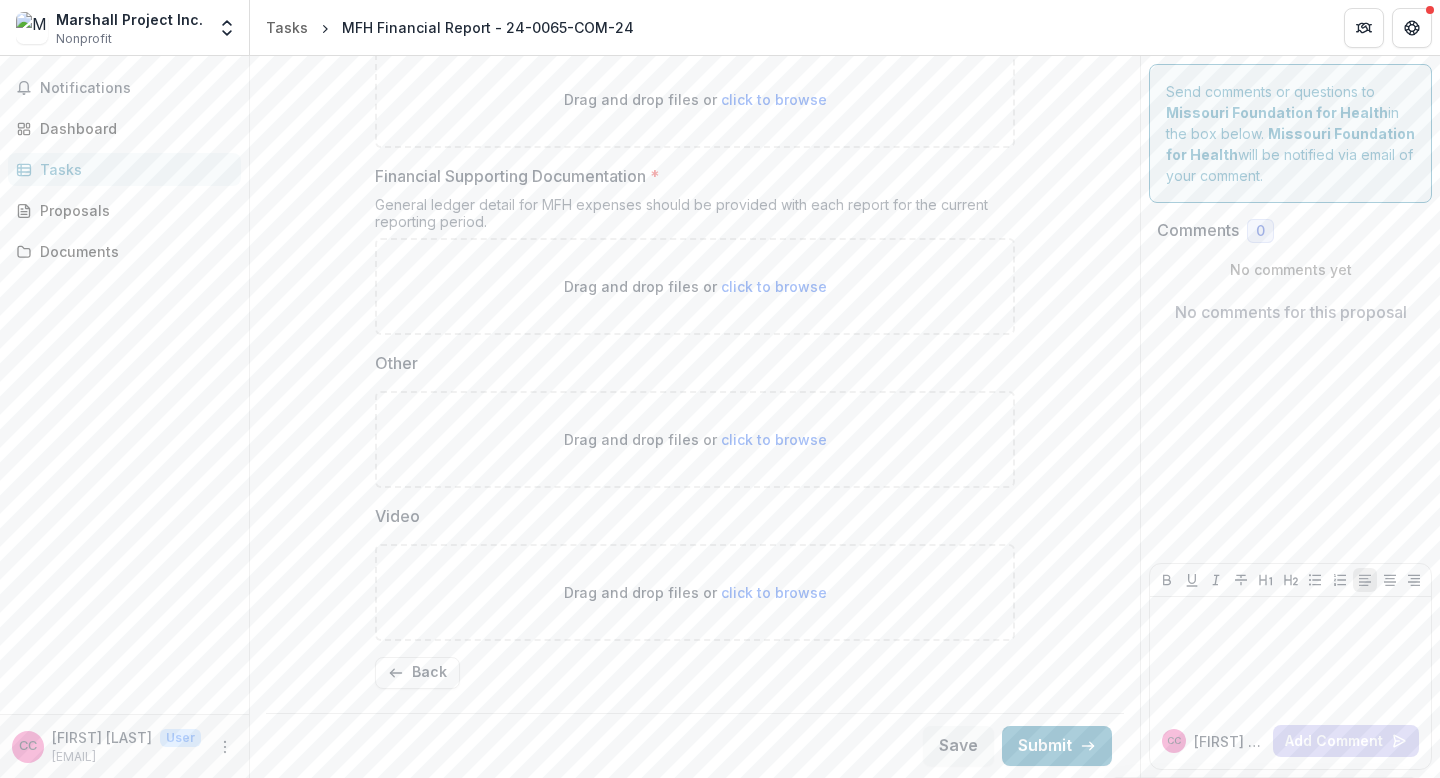 type on "**********" 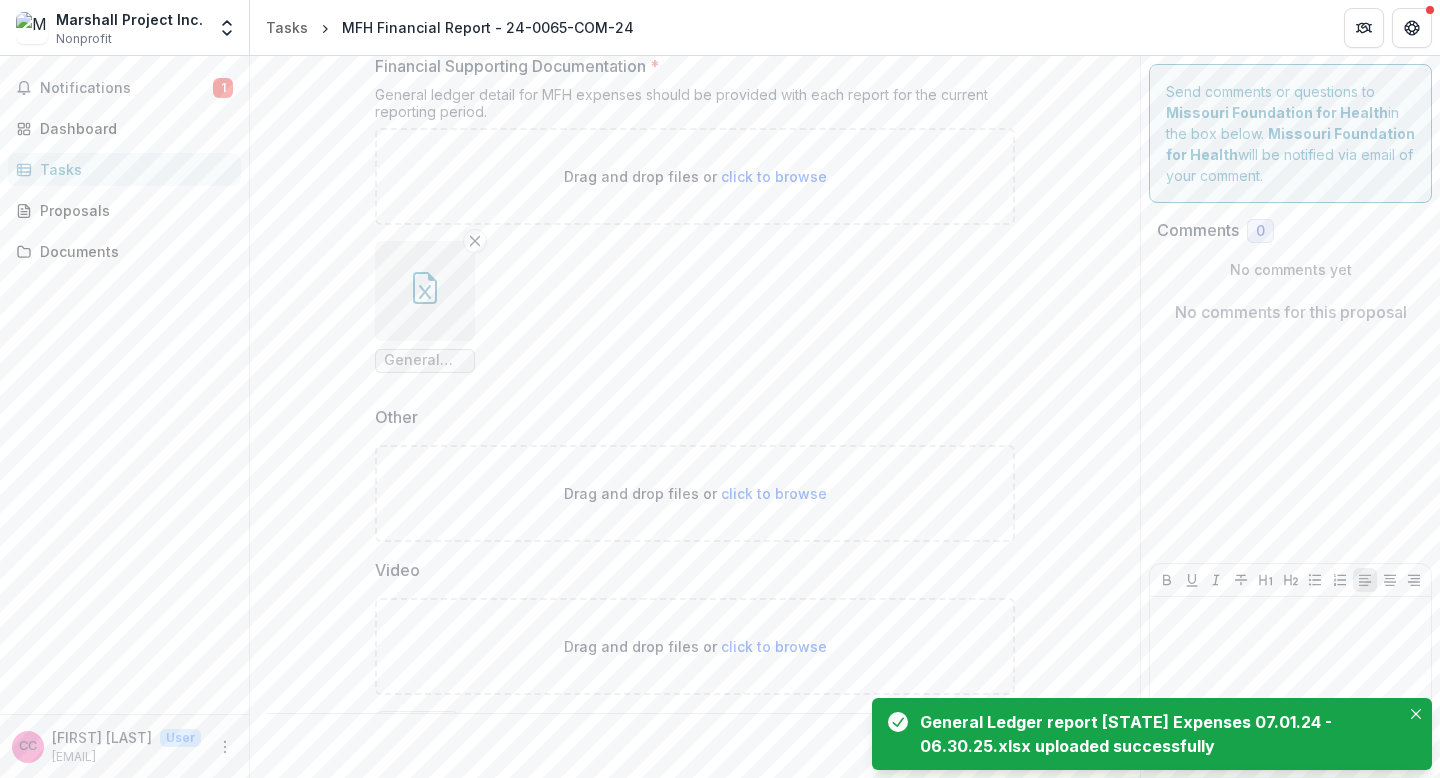 scroll, scrollTop: 876, scrollLeft: 0, axis: vertical 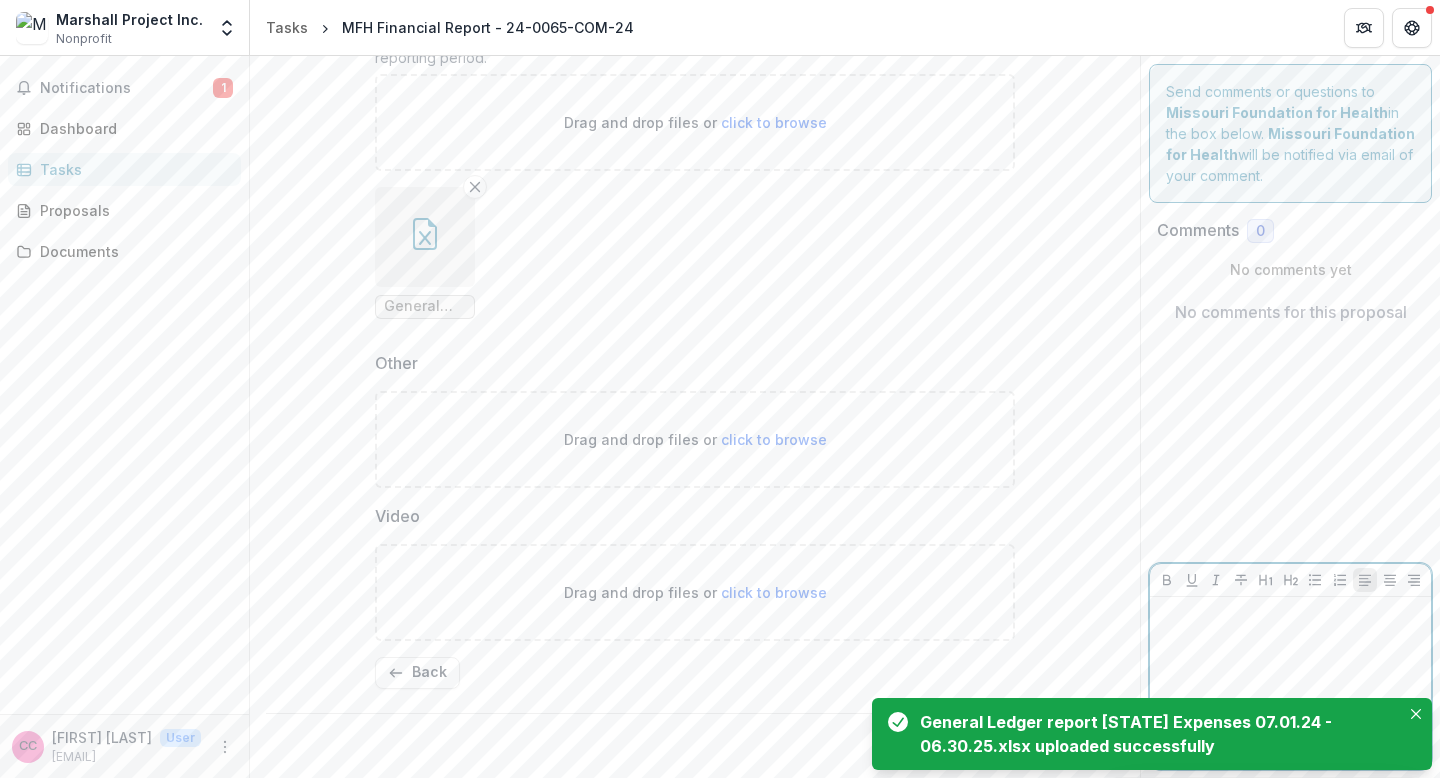 click at bounding box center (1290, 616) 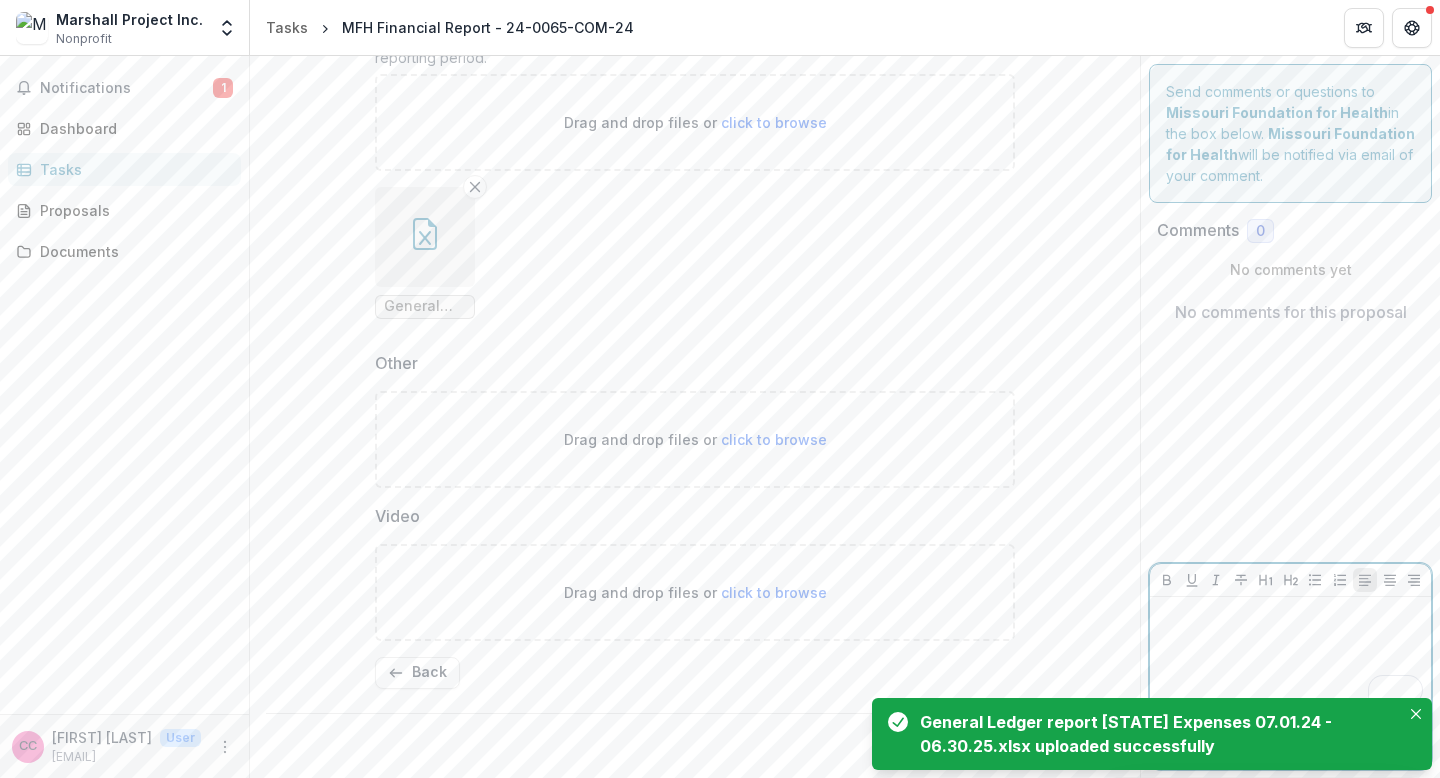 type 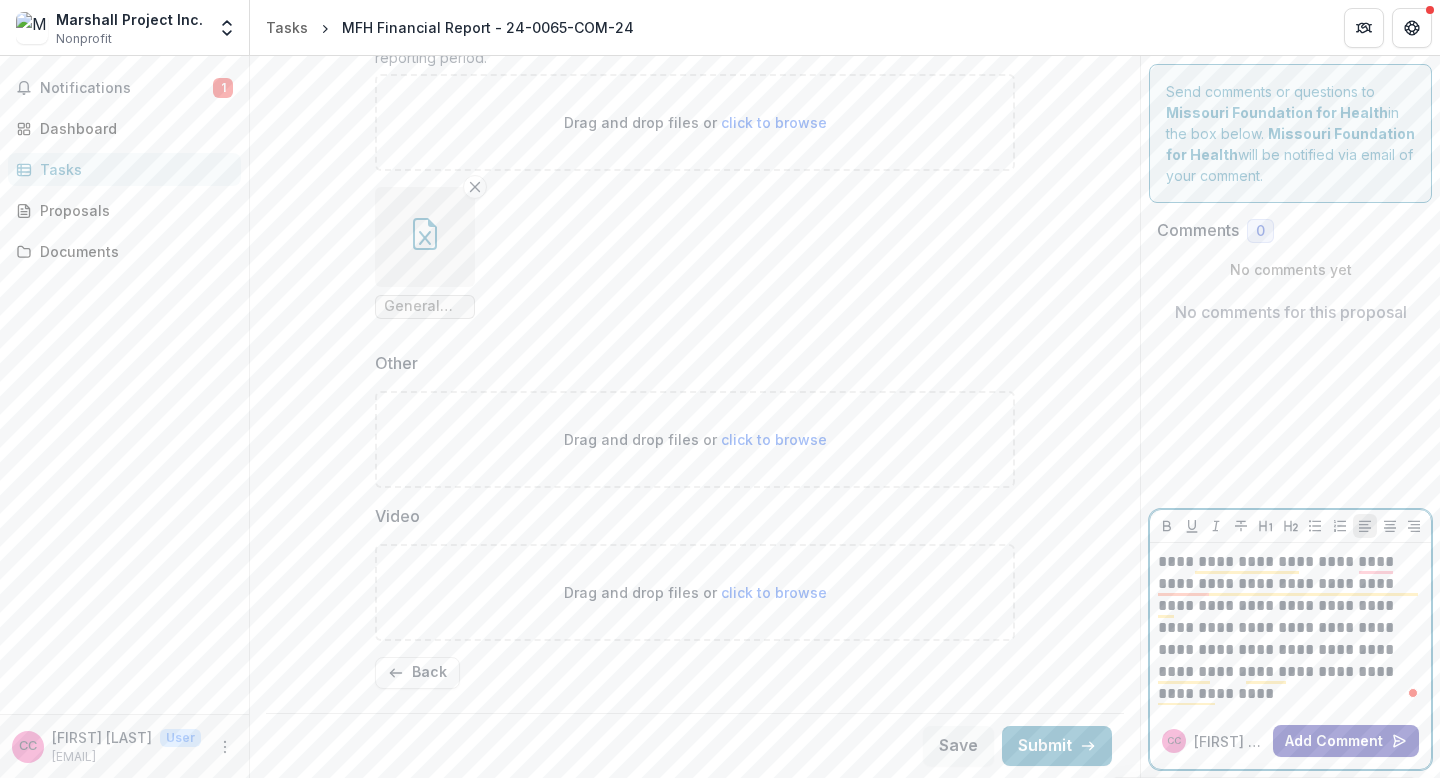 click on "Add Comment" at bounding box center (1346, 741) 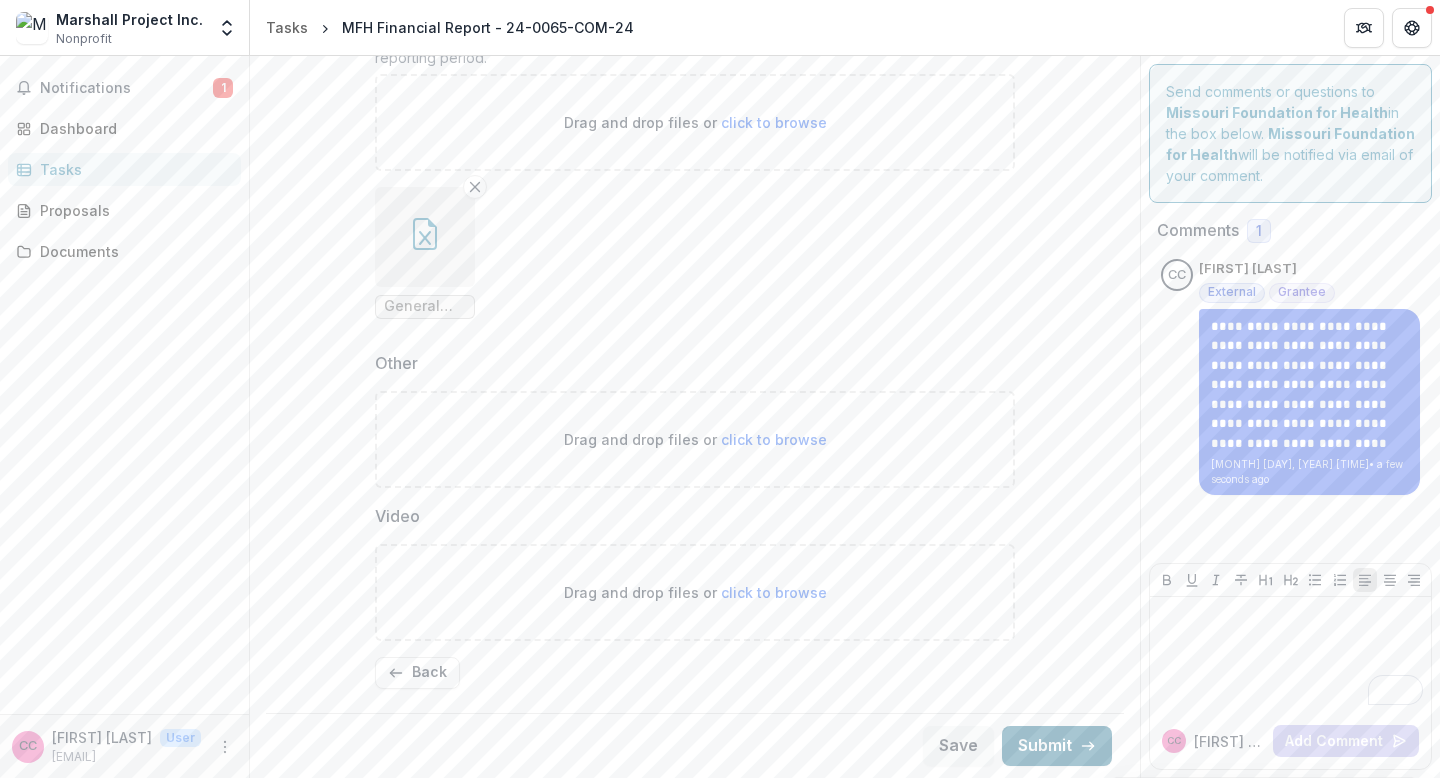 click on "Submit" at bounding box center [1057, 746] 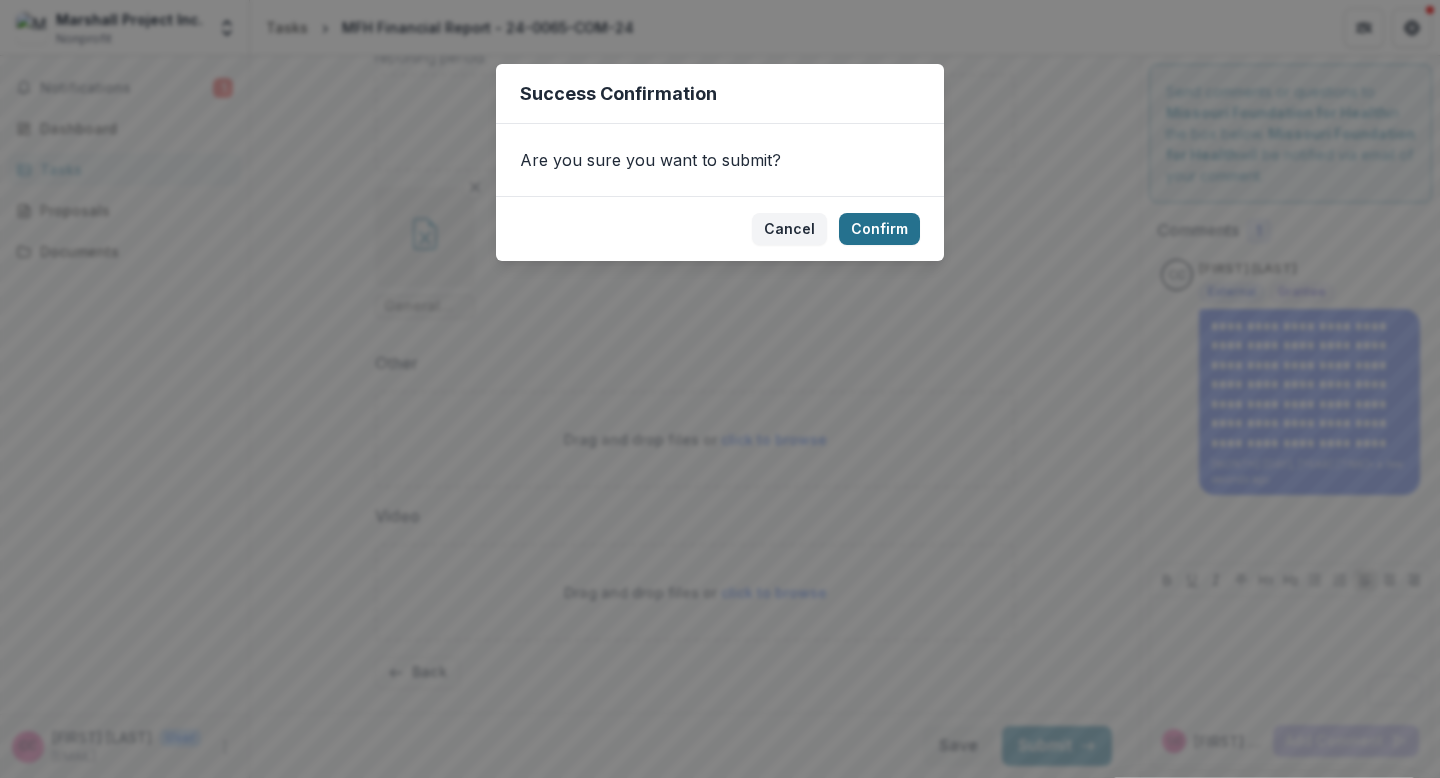 click on "Confirm" at bounding box center (879, 229) 